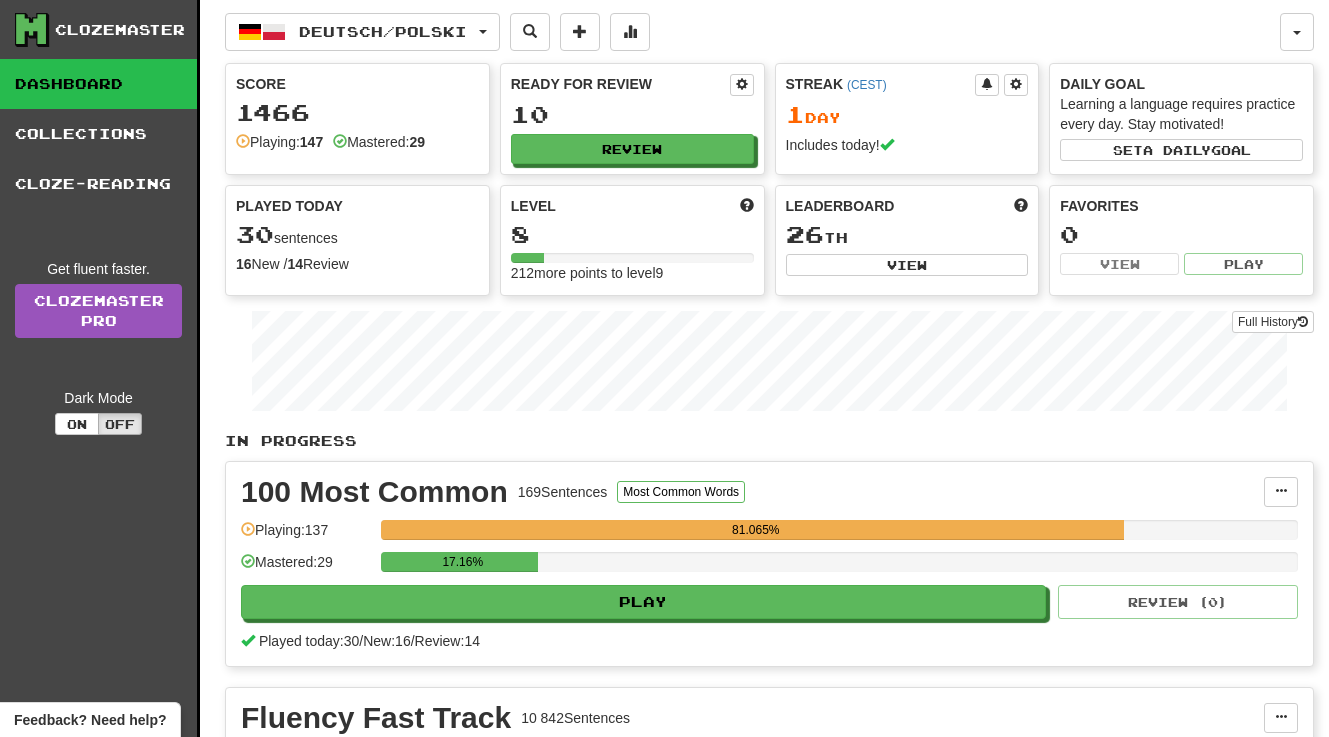scroll, scrollTop: 0, scrollLeft: 0, axis: both 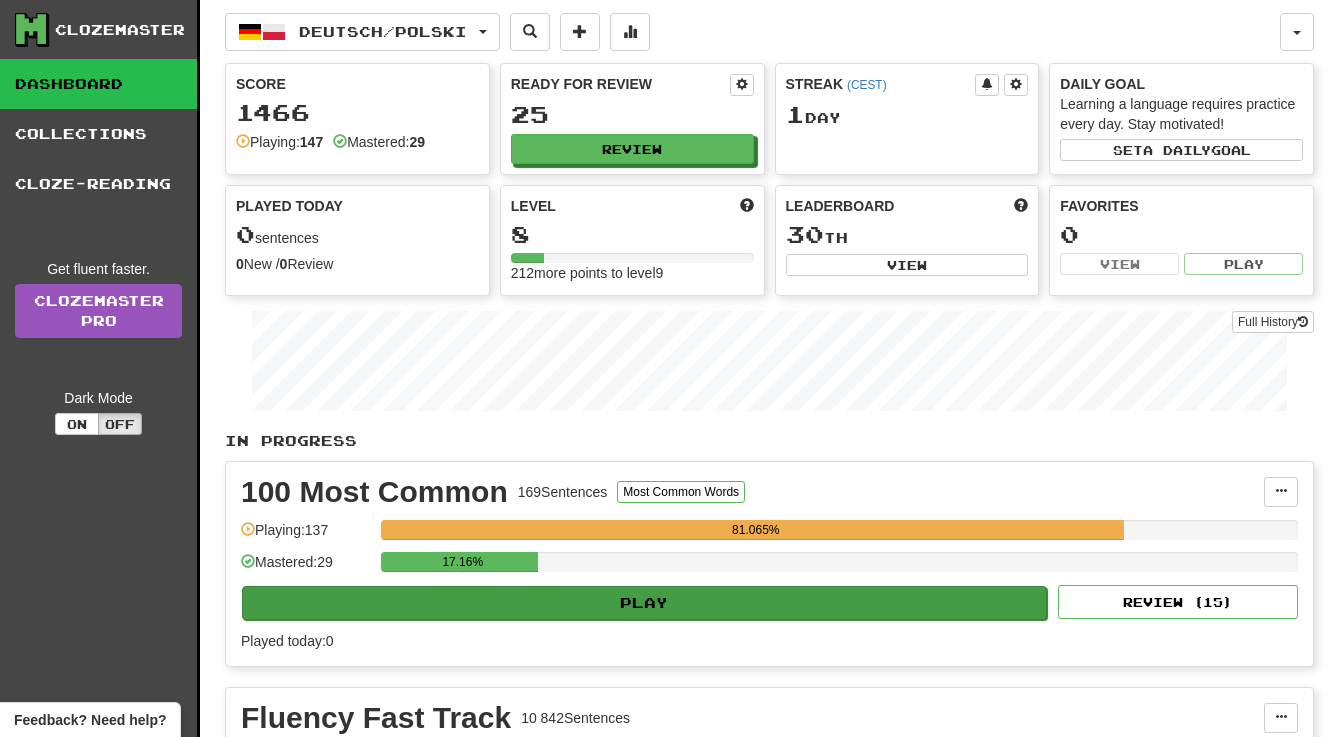 click on "Play" at bounding box center (644, 603) 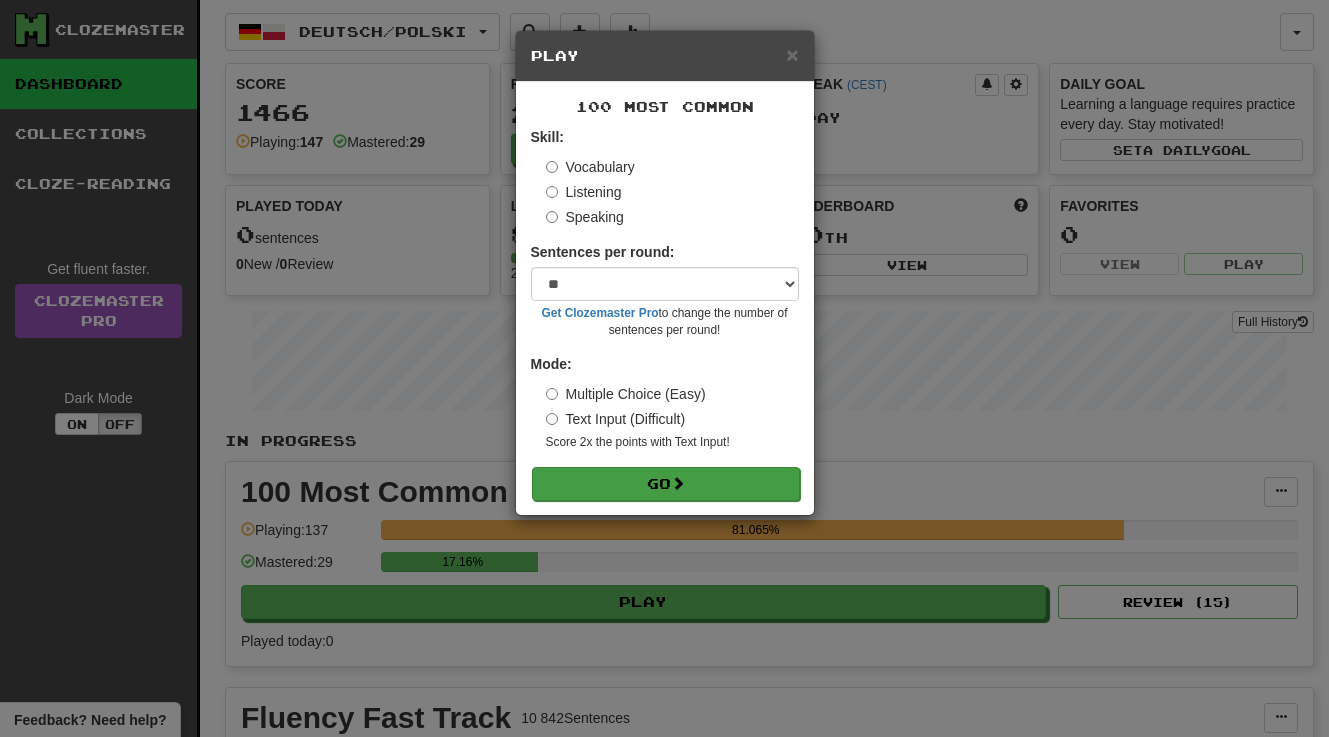 click on "Go" at bounding box center [666, 484] 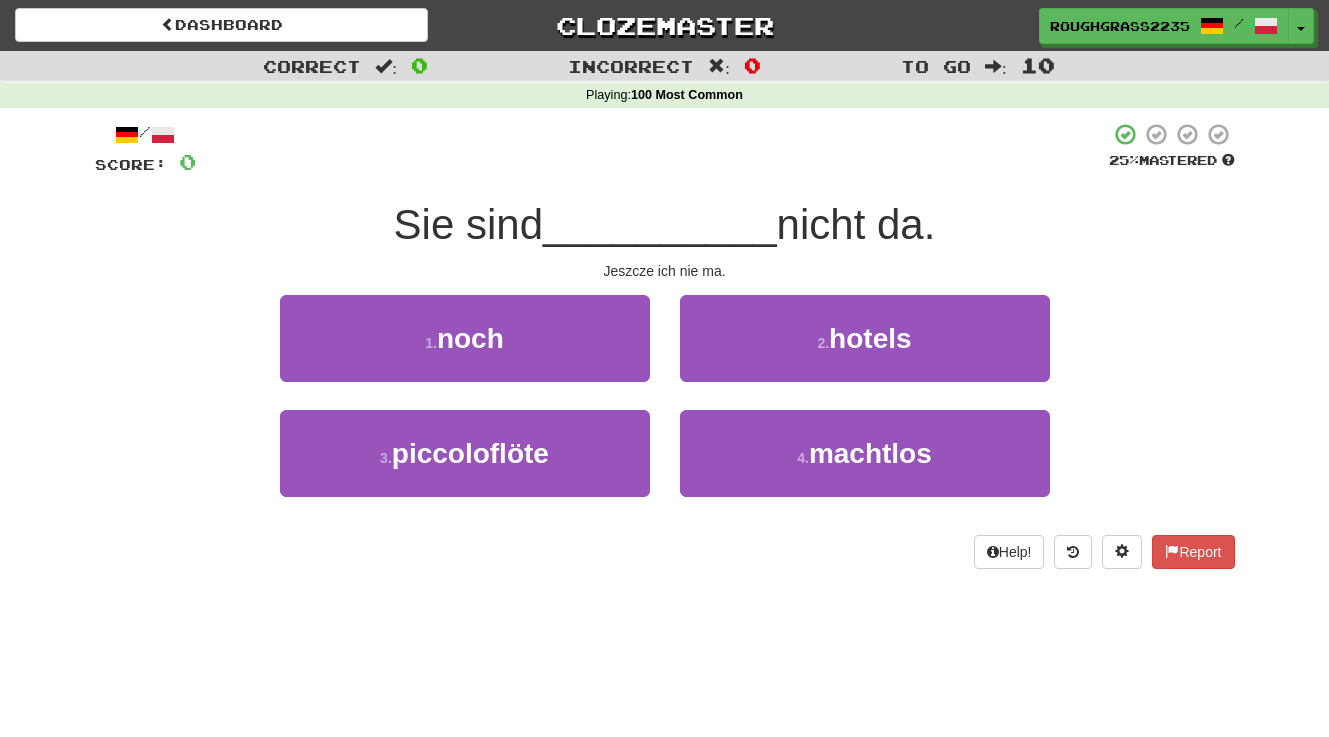 scroll, scrollTop: 0, scrollLeft: 0, axis: both 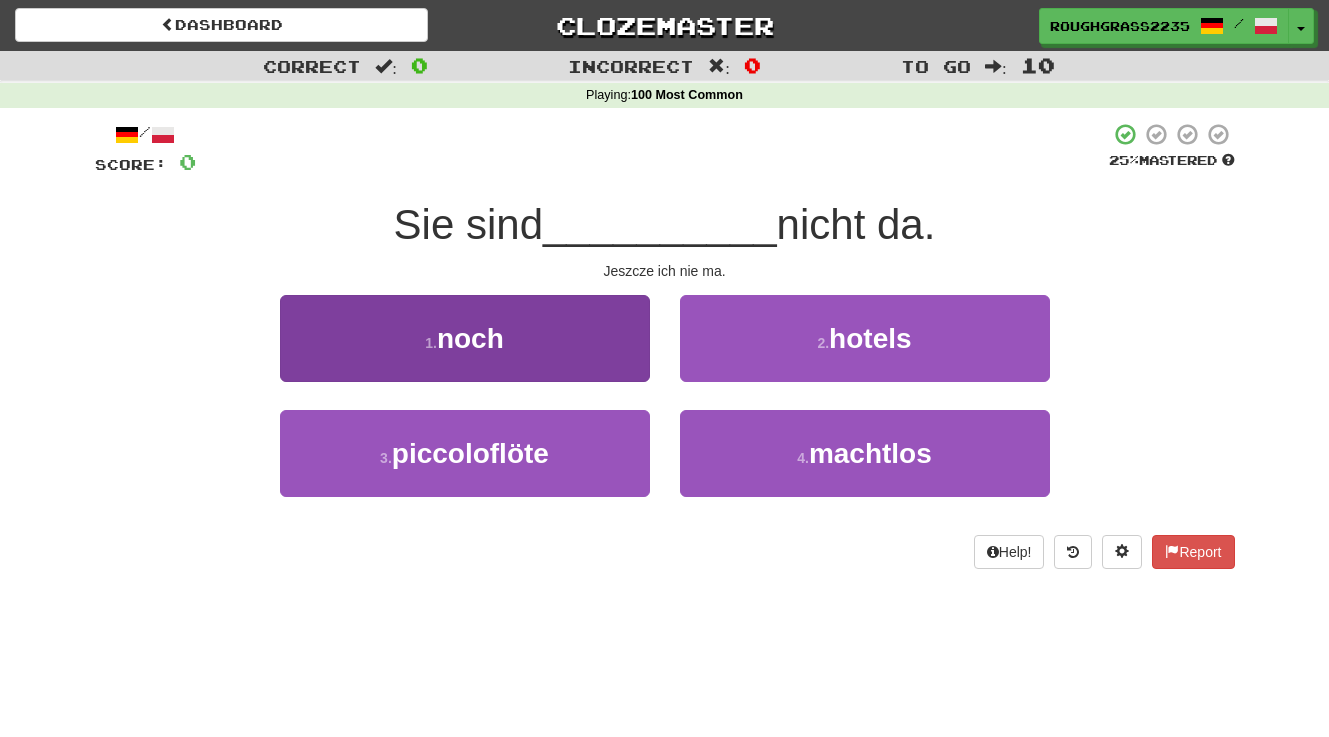 click on "1 .  noch" at bounding box center (465, 338) 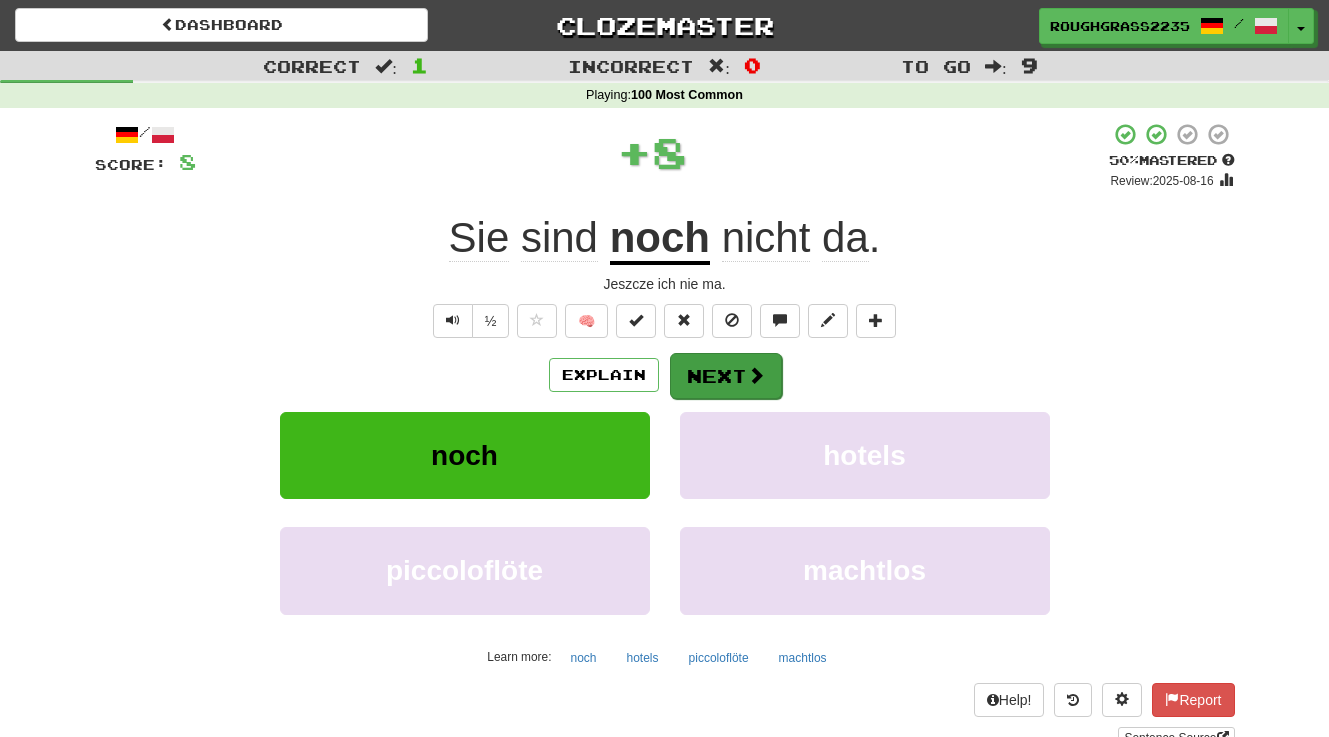 click on "Next" at bounding box center (726, 376) 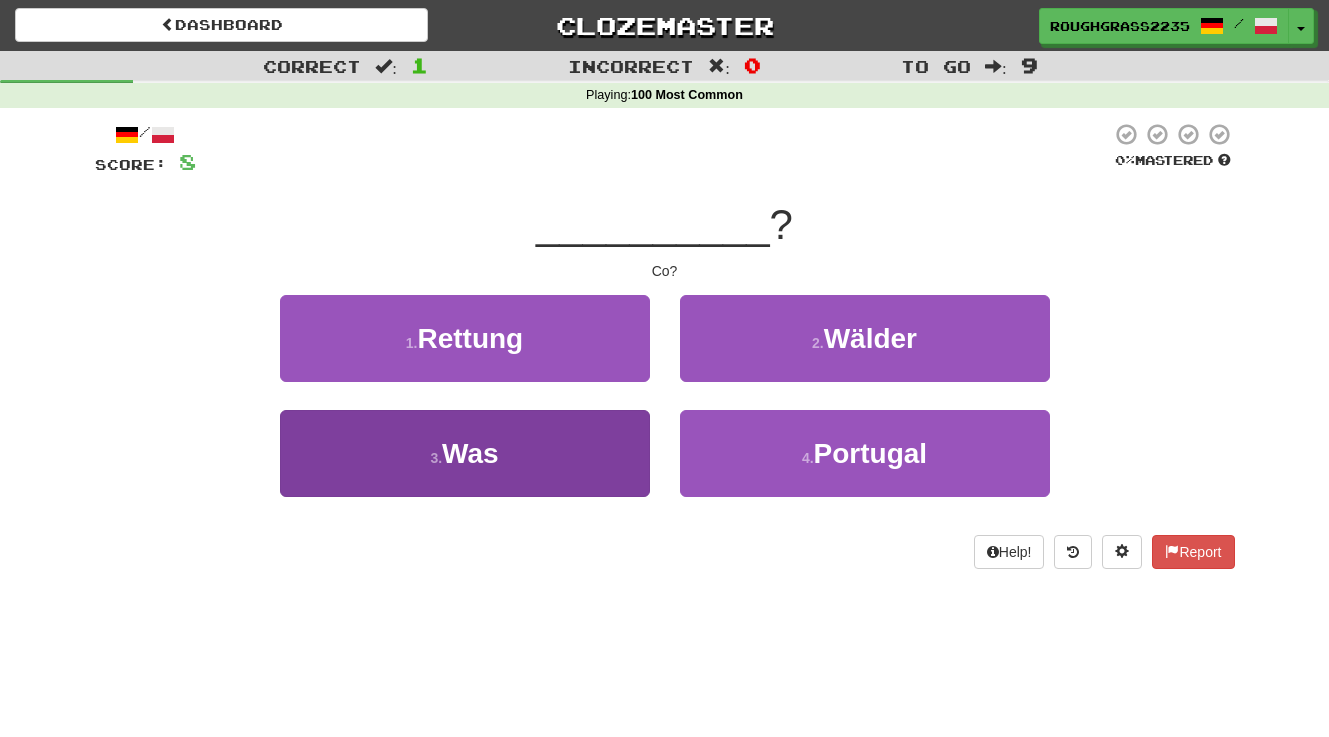 click on "3 .  Was" at bounding box center (465, 453) 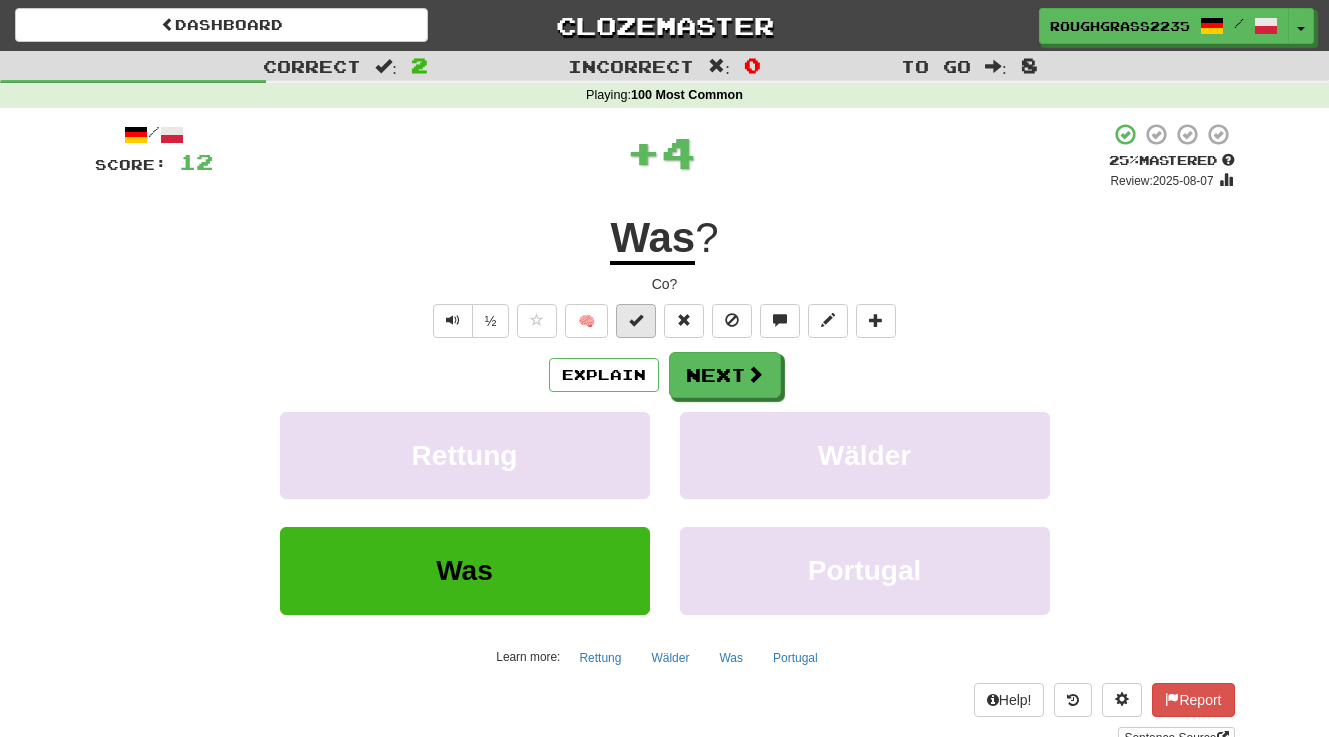 click at bounding box center (636, 321) 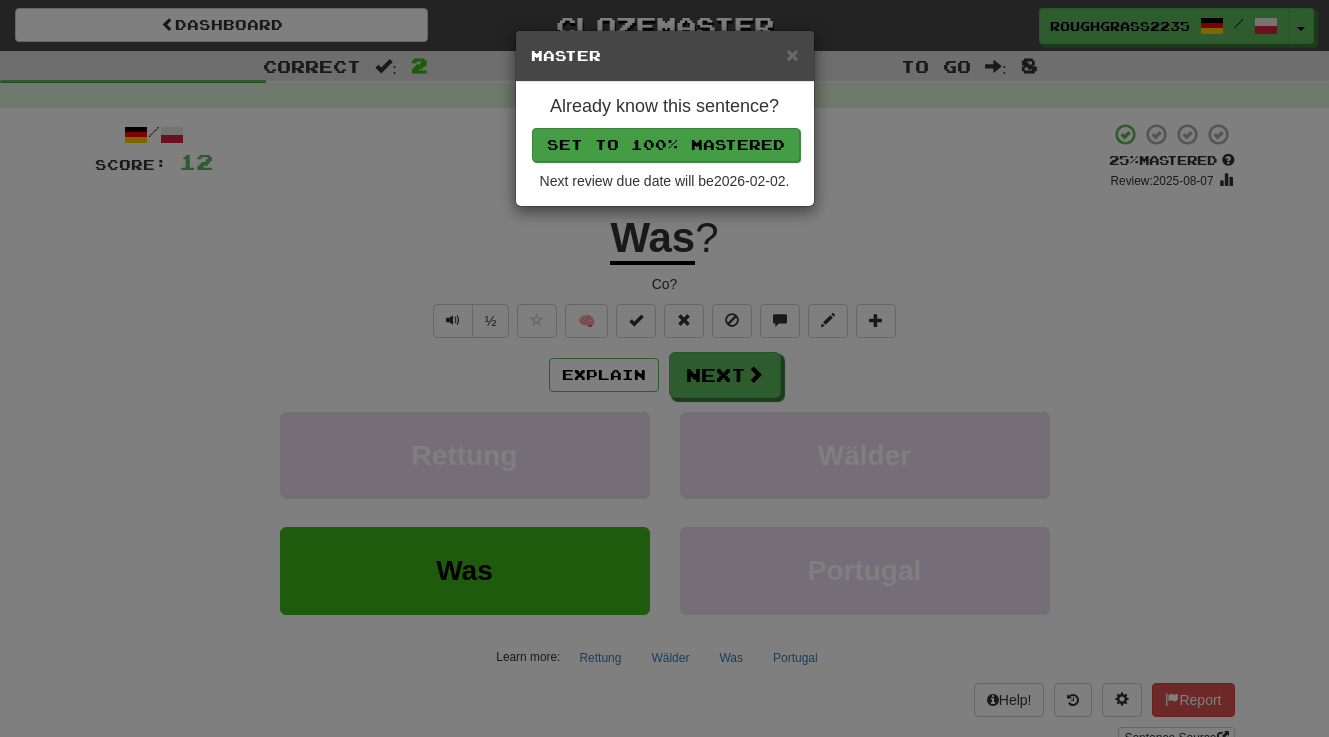 click on "Set to 100% Mastered" at bounding box center [666, 145] 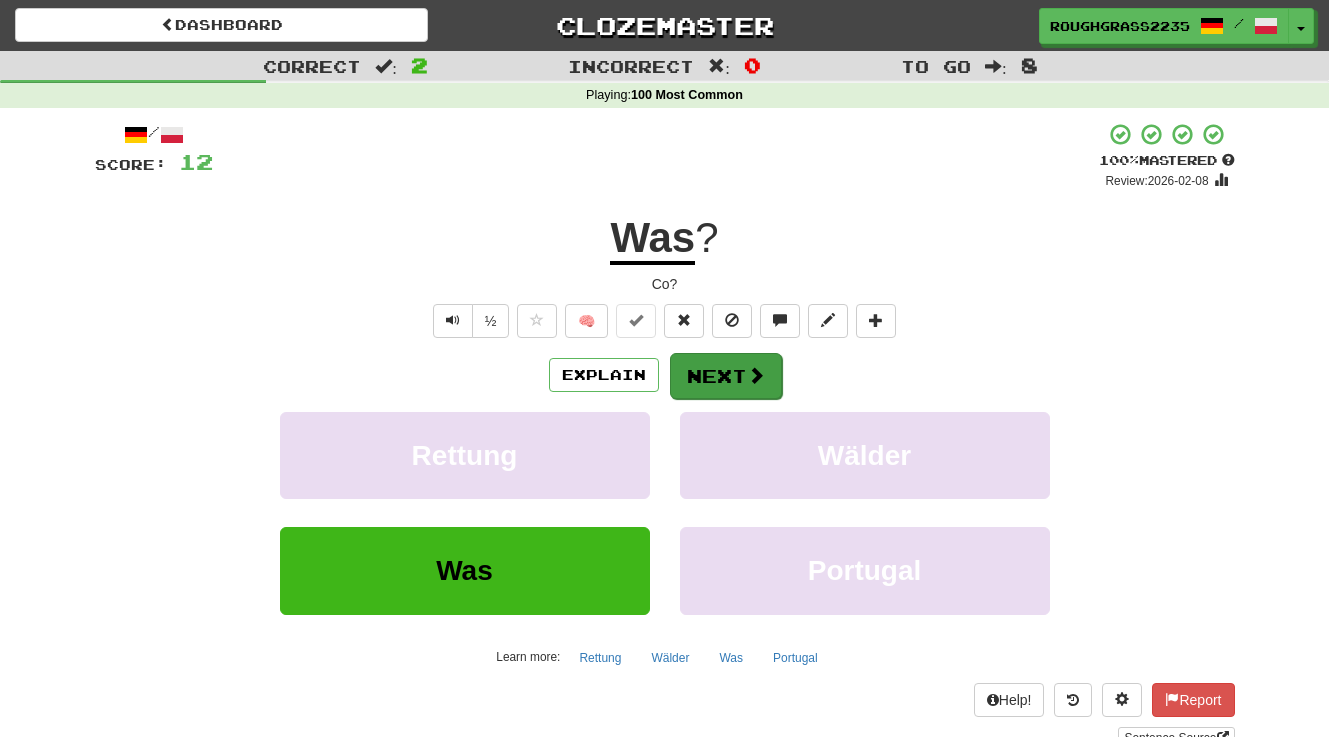 click on "Next" at bounding box center [726, 376] 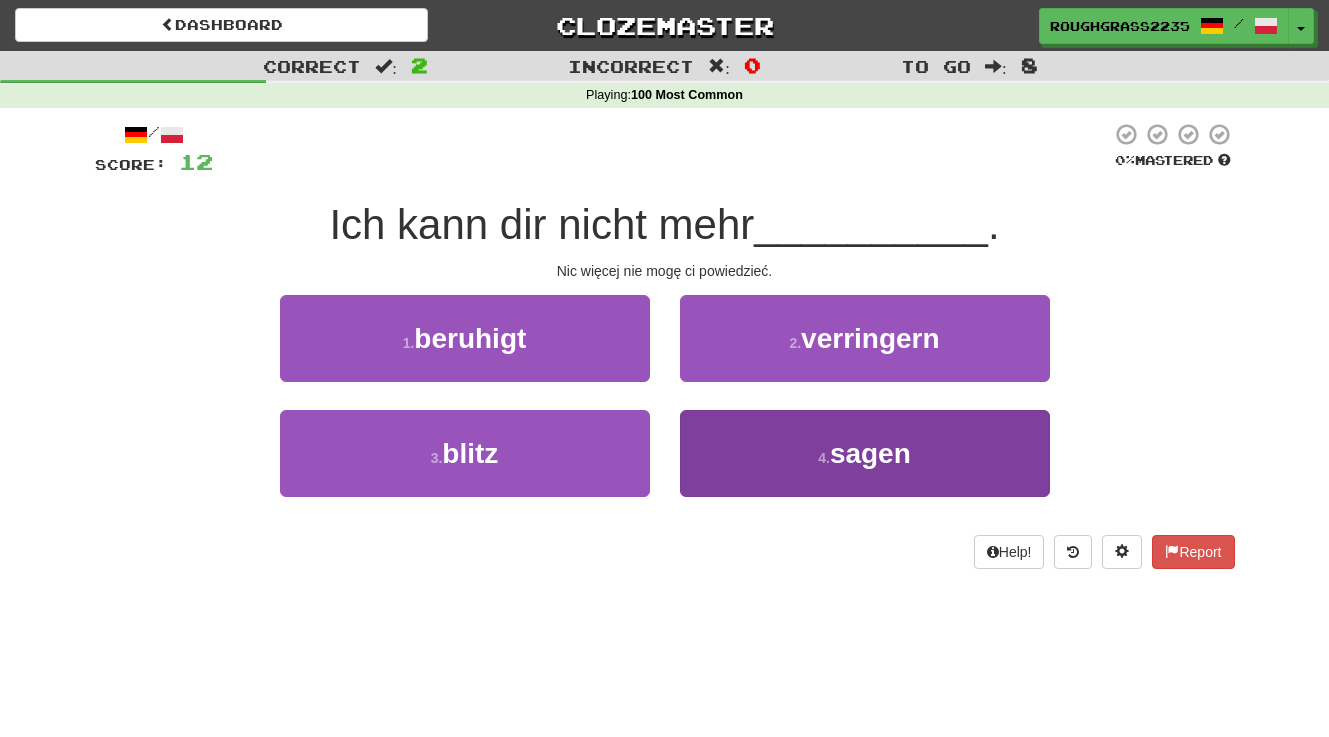 click on "4 .  sagen" at bounding box center (865, 453) 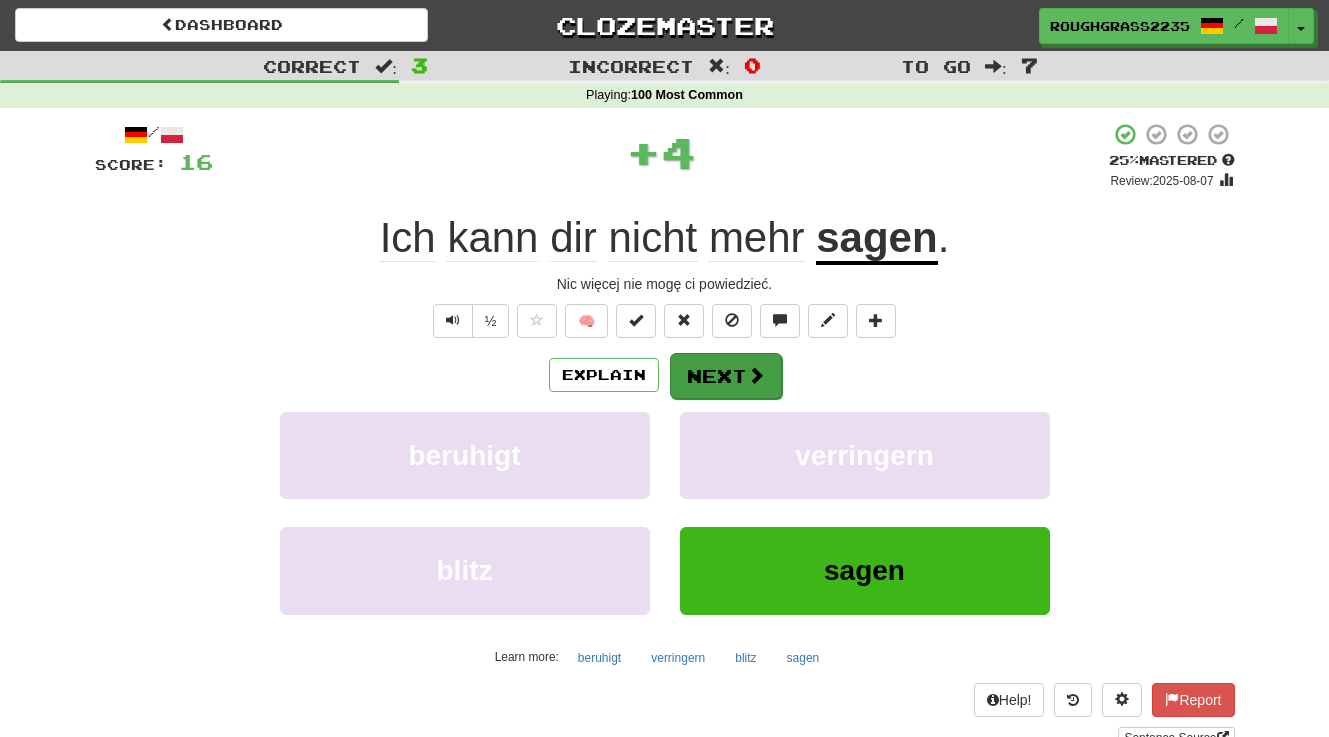 click on "Next" at bounding box center (726, 376) 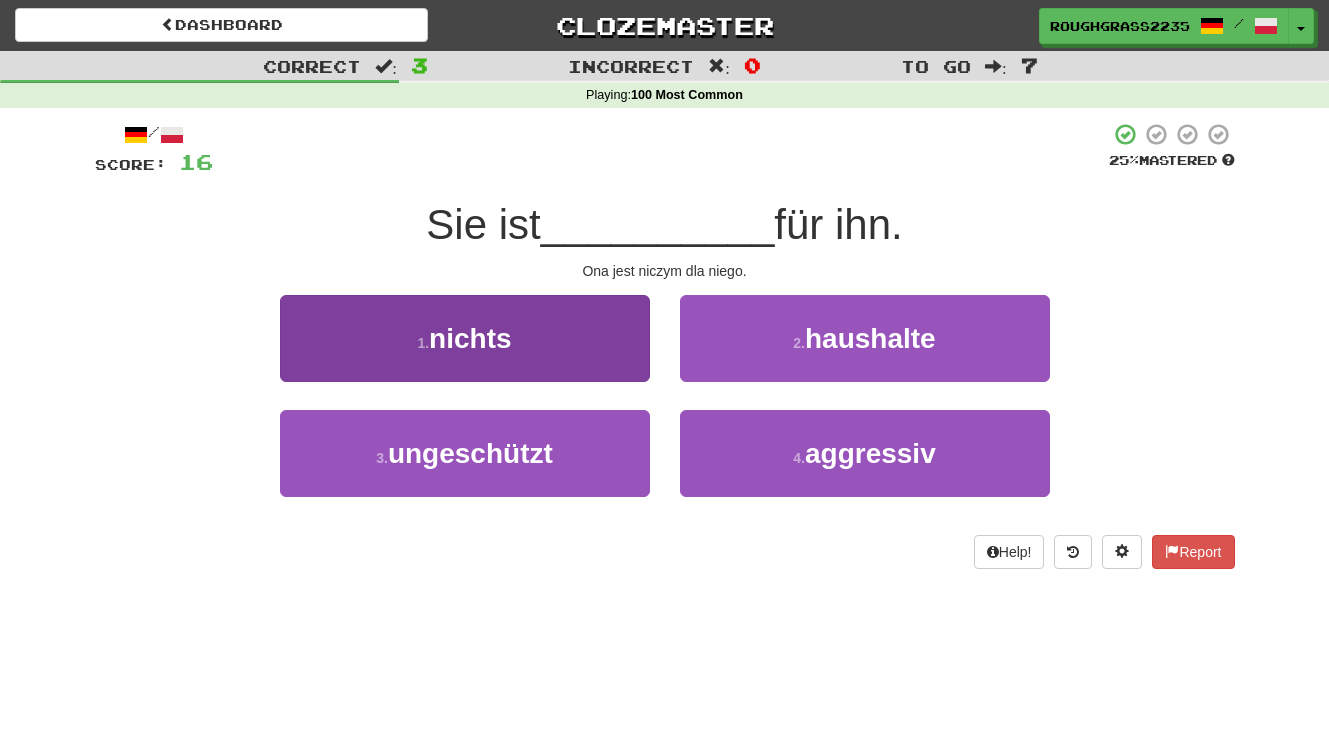 click on "1 .  nichts" at bounding box center [465, 338] 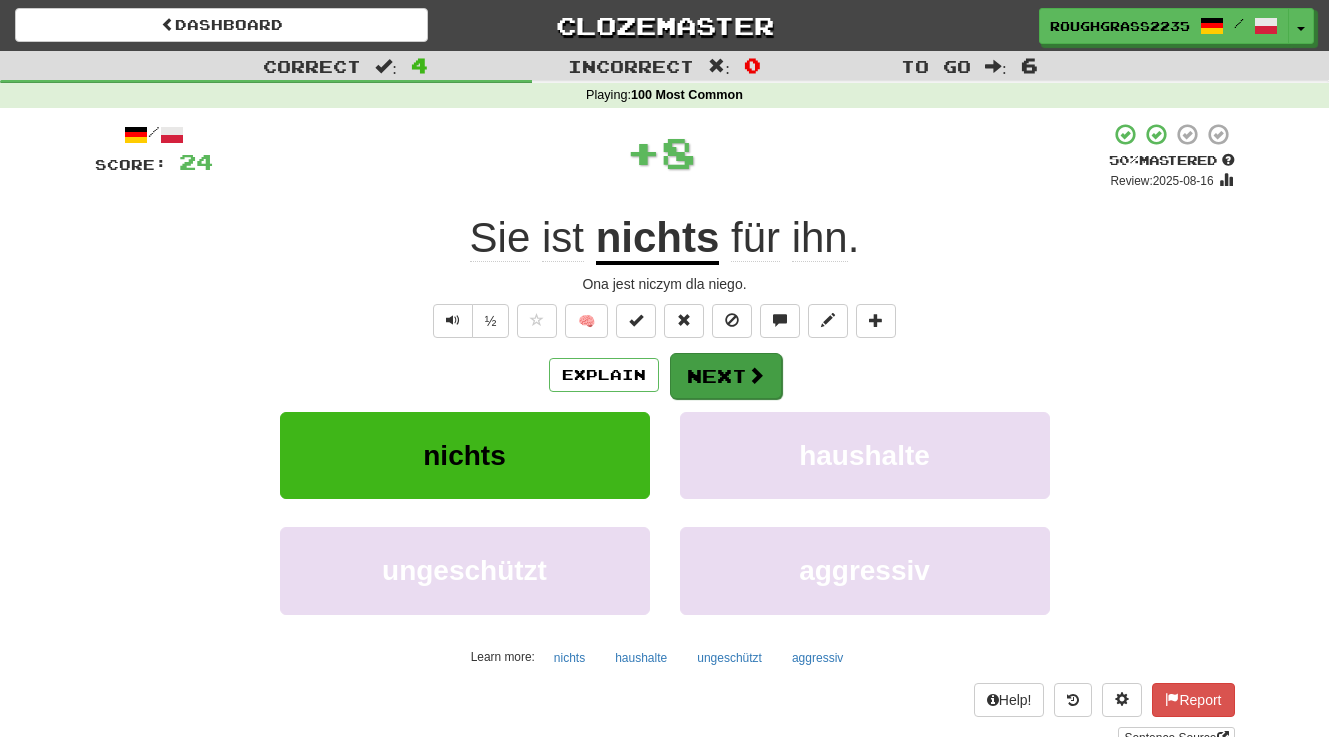 click at bounding box center [756, 375] 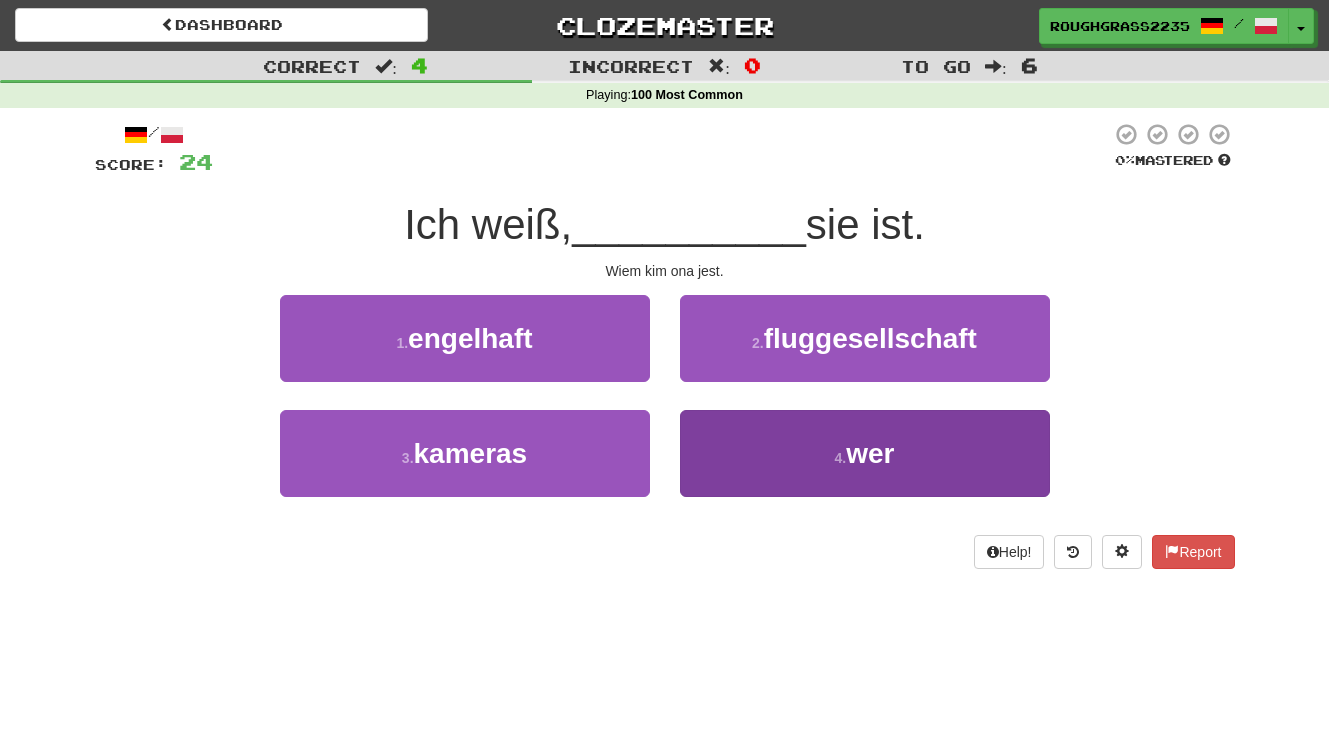 click on "4 .  wer" at bounding box center (865, 453) 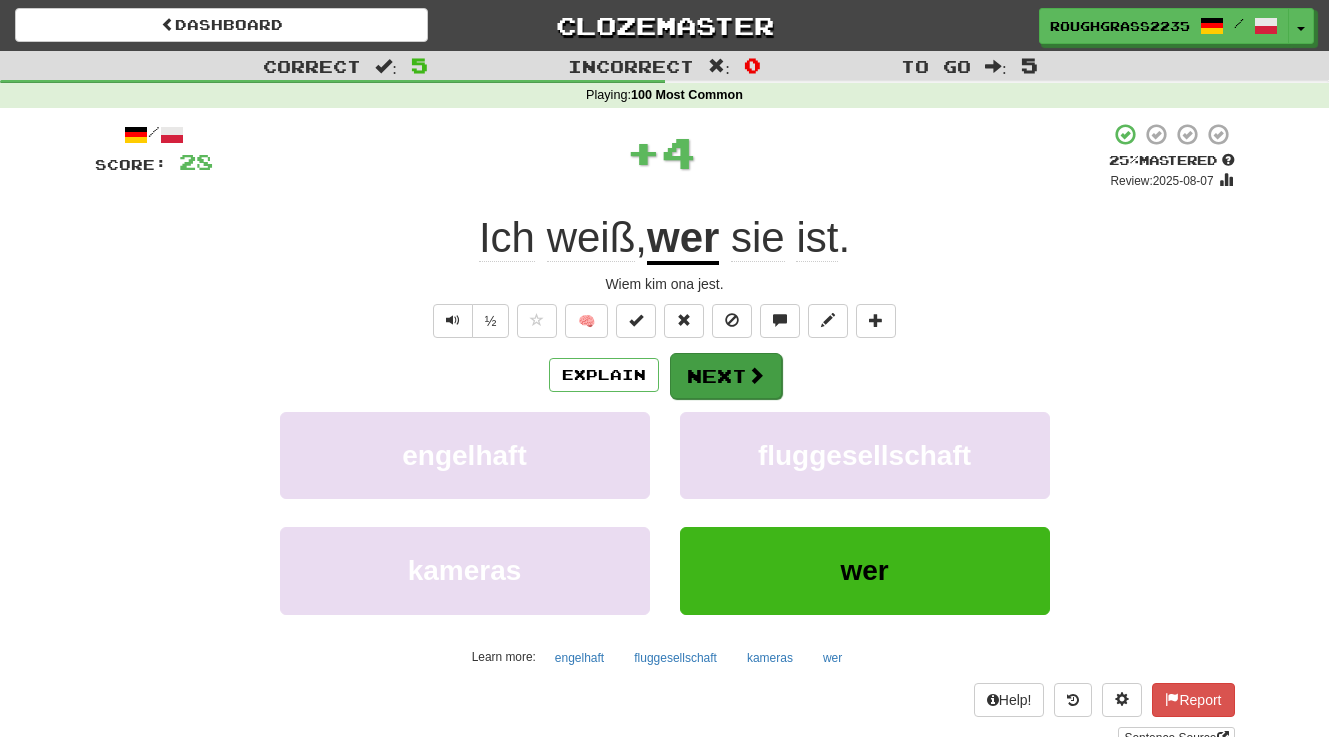 click on "Next" at bounding box center (726, 376) 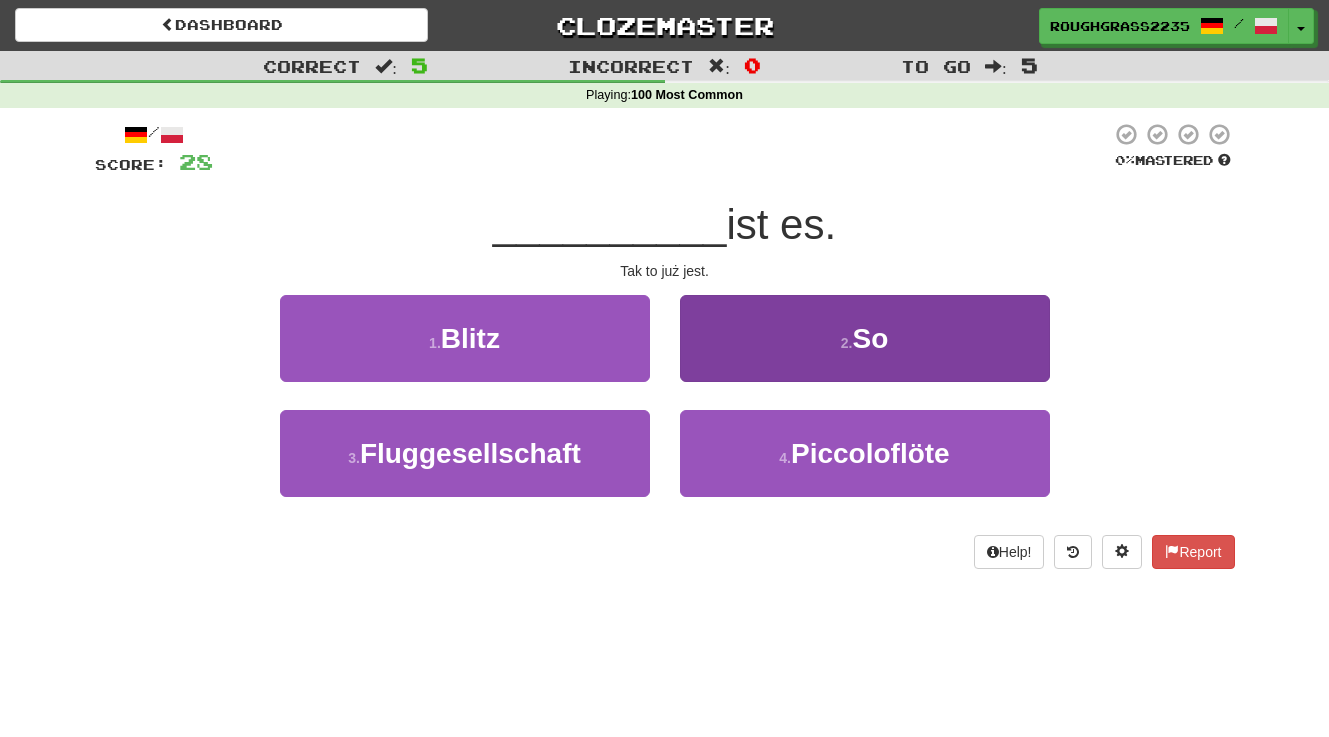 click on "2 .  So" at bounding box center [865, 338] 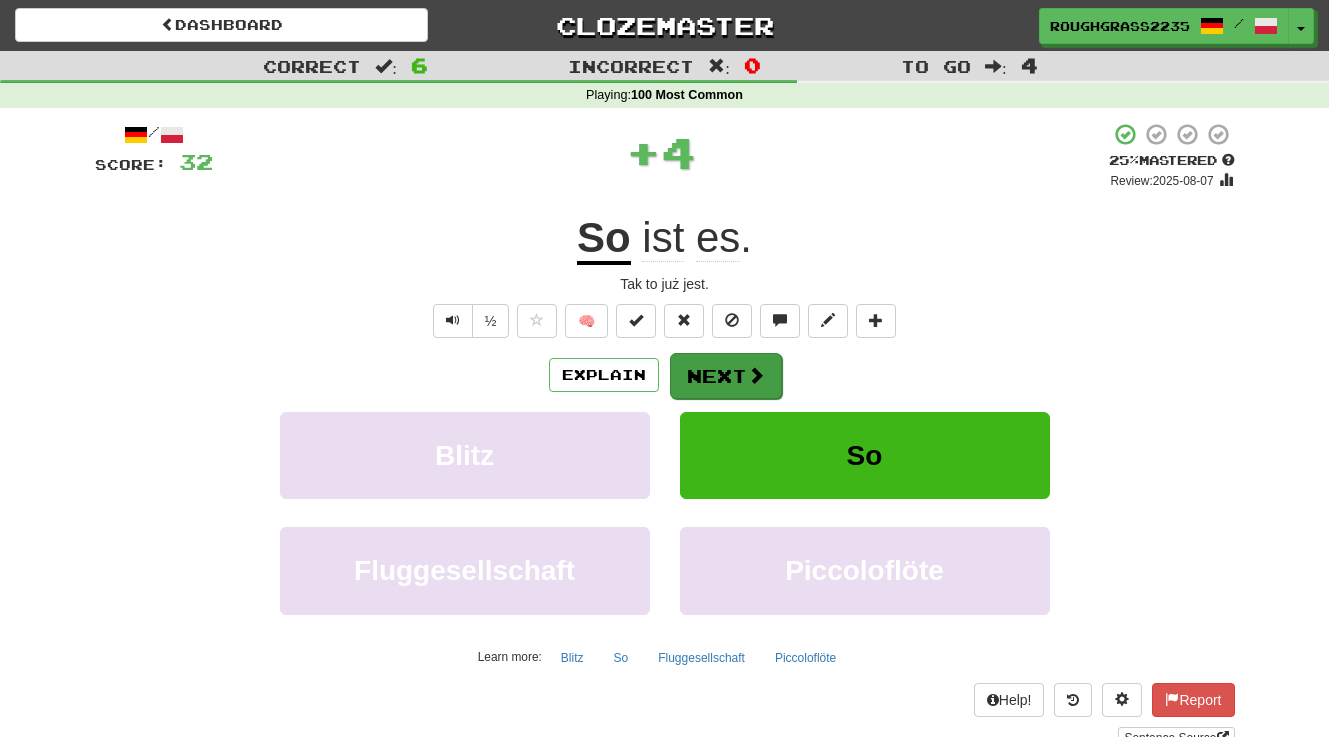 click on "Next" at bounding box center [726, 376] 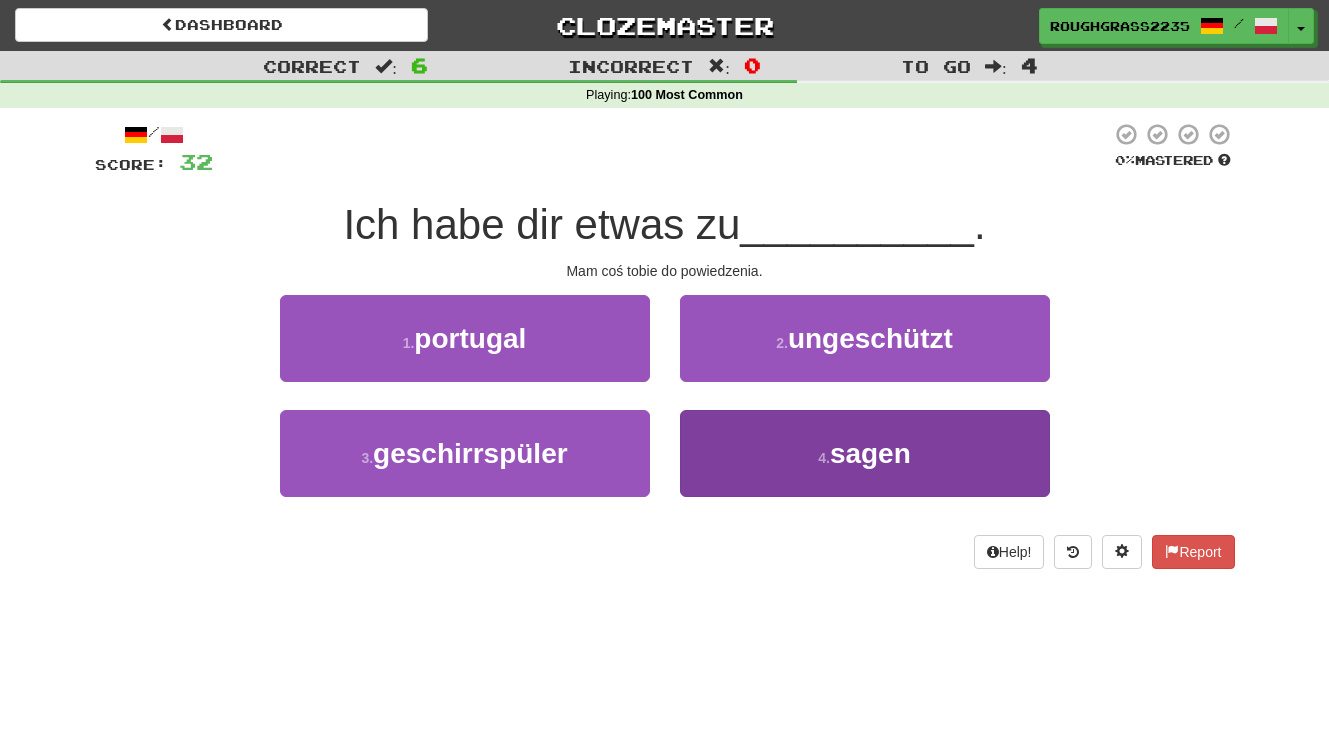 click on "4 .  sagen" at bounding box center [865, 453] 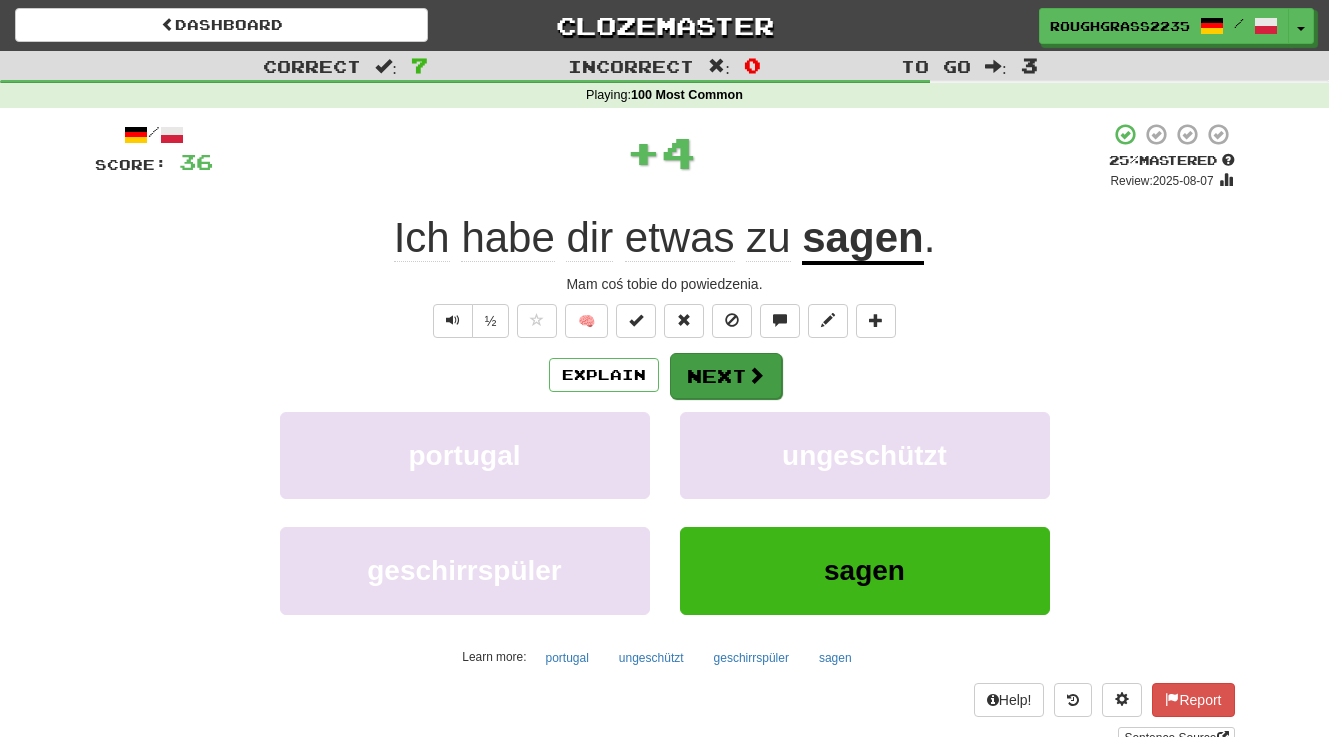 click on "Next" at bounding box center [726, 376] 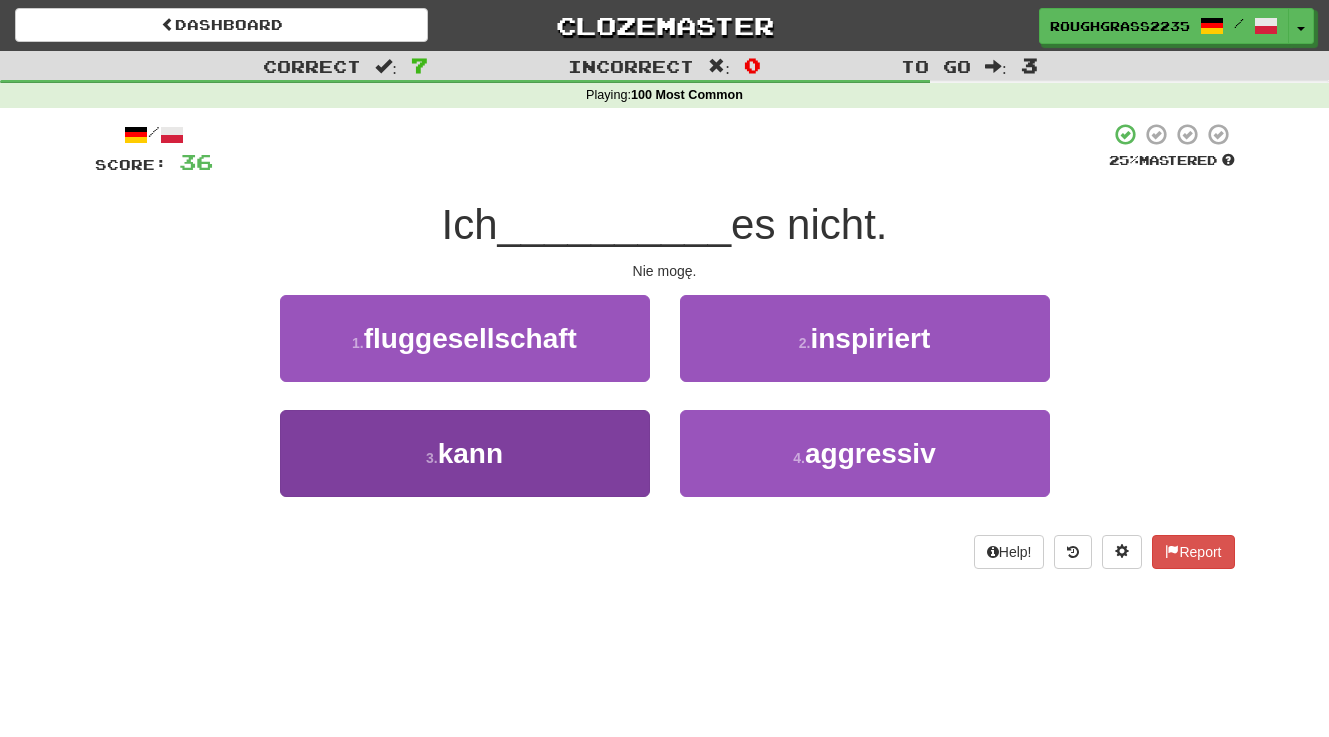 click on "3 .  kann" at bounding box center [465, 453] 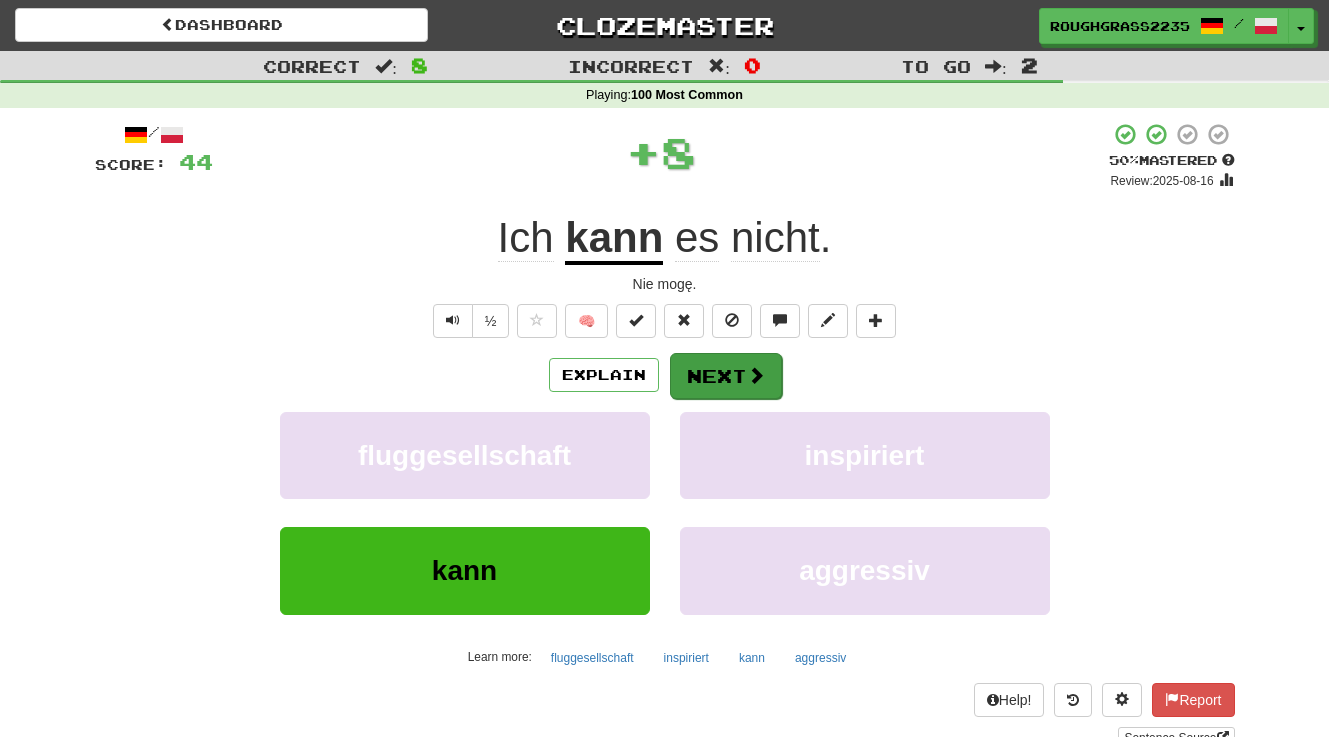 click on "Next" at bounding box center [726, 376] 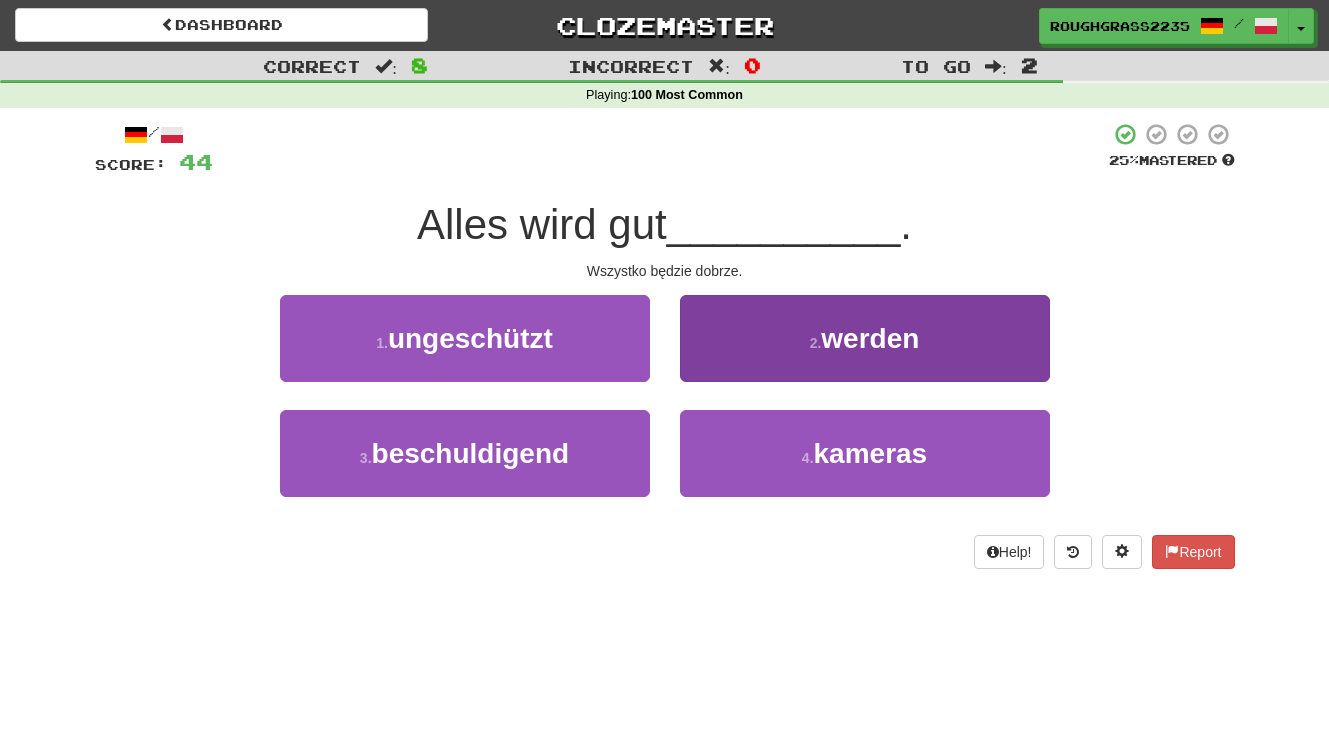 click on "2 .  werden" at bounding box center (865, 338) 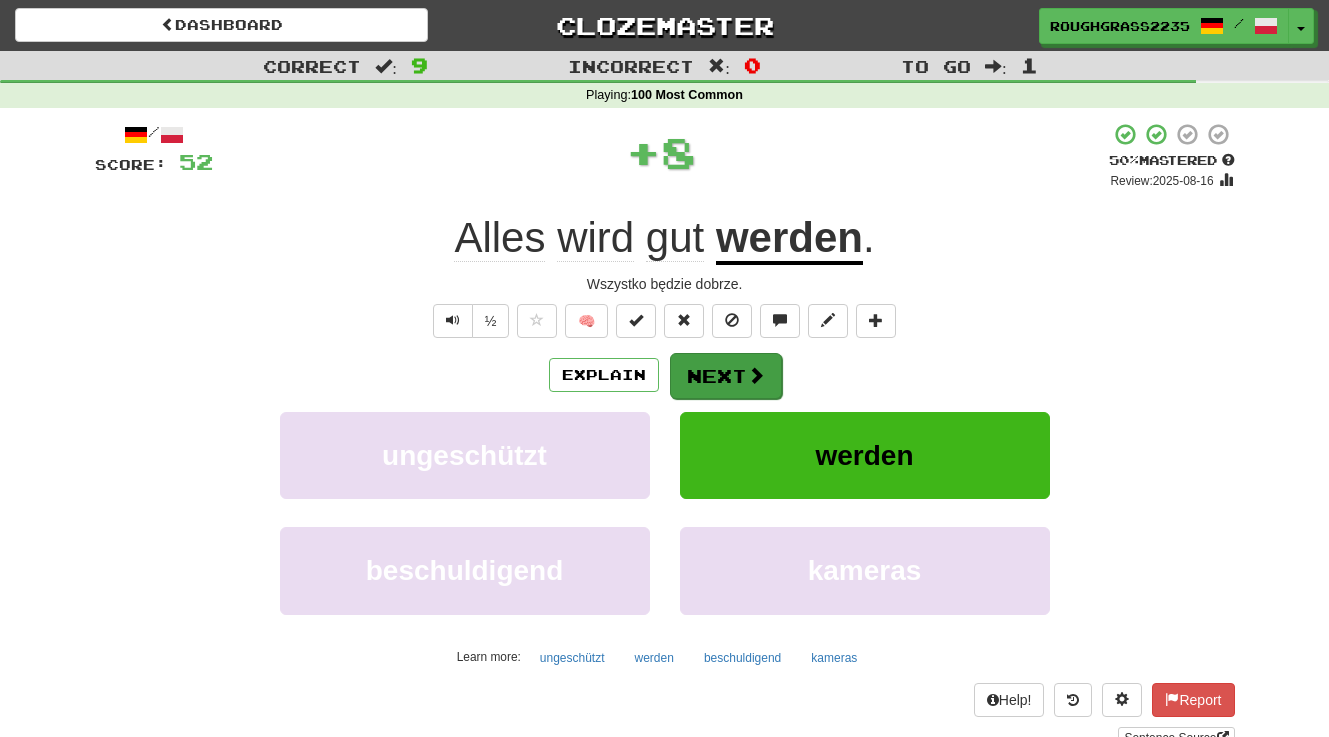 click at bounding box center [756, 375] 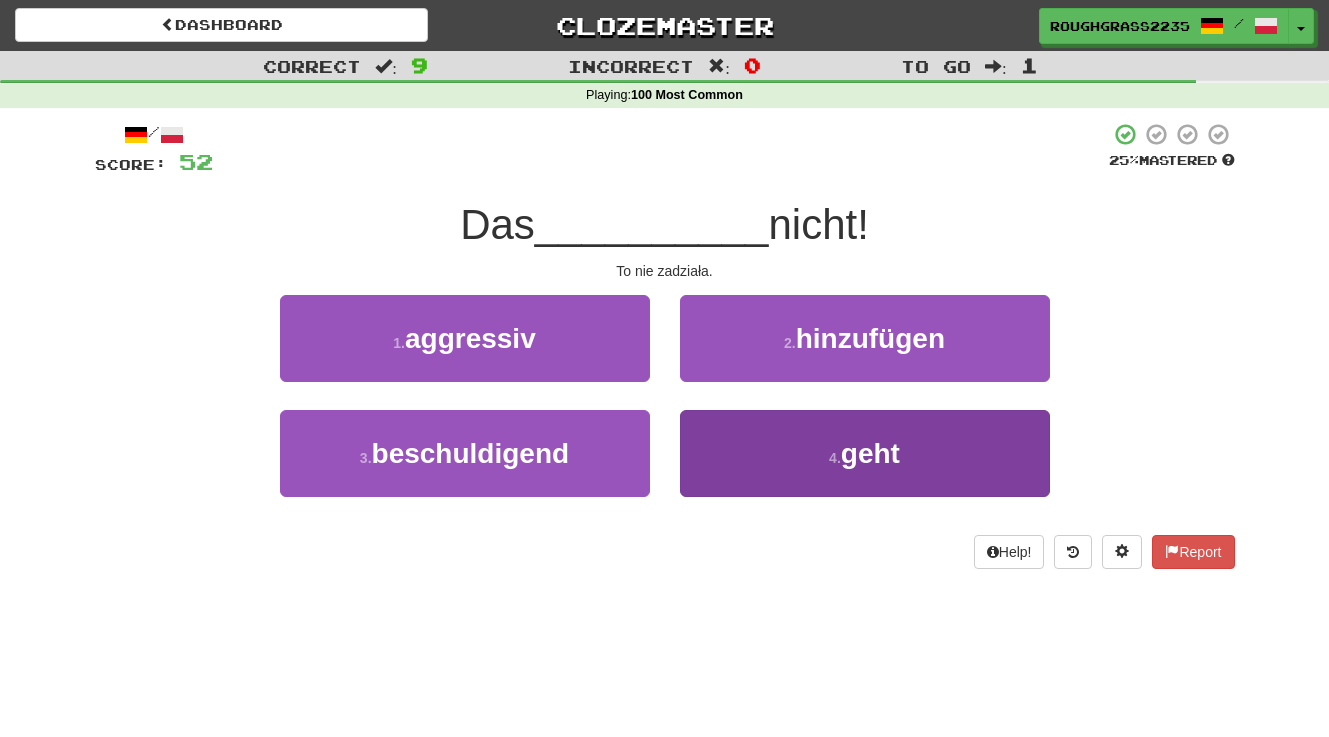 click on "4 .  geht" at bounding box center (865, 453) 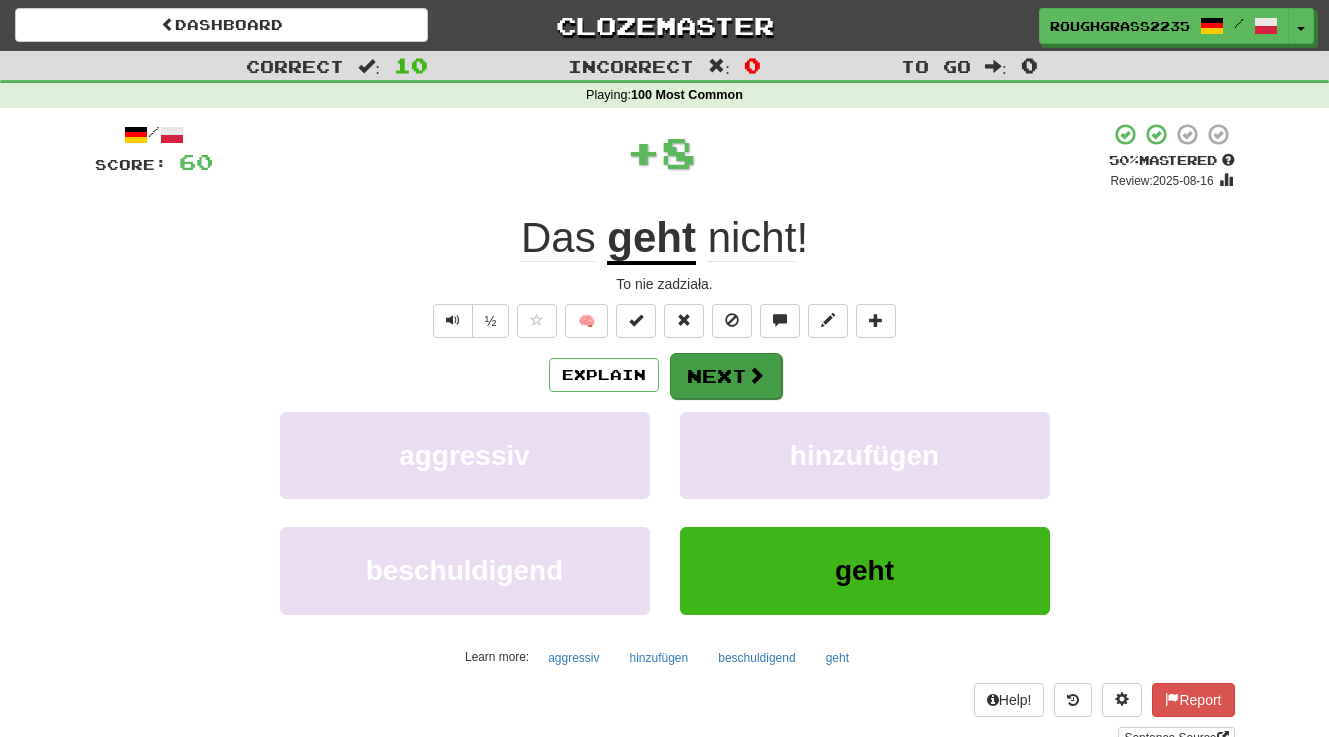 click at bounding box center (756, 375) 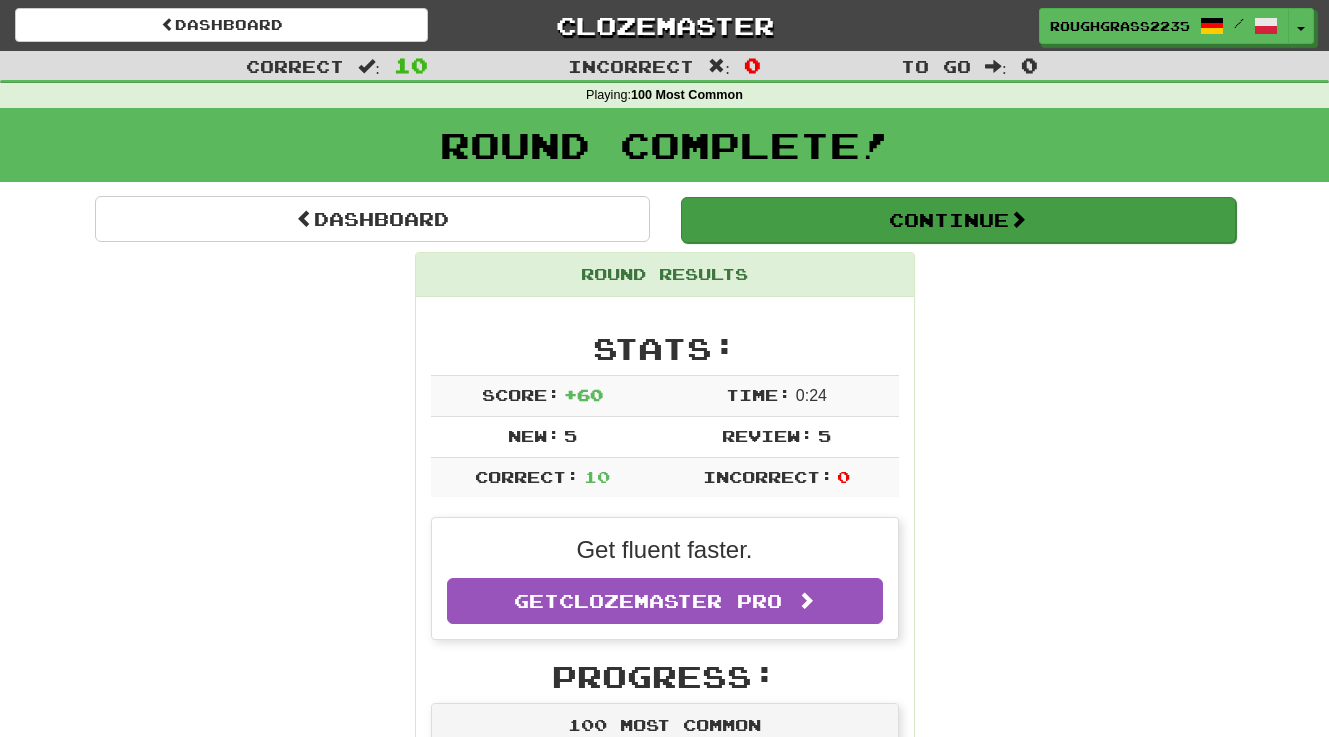 click on "Continue" at bounding box center (958, 220) 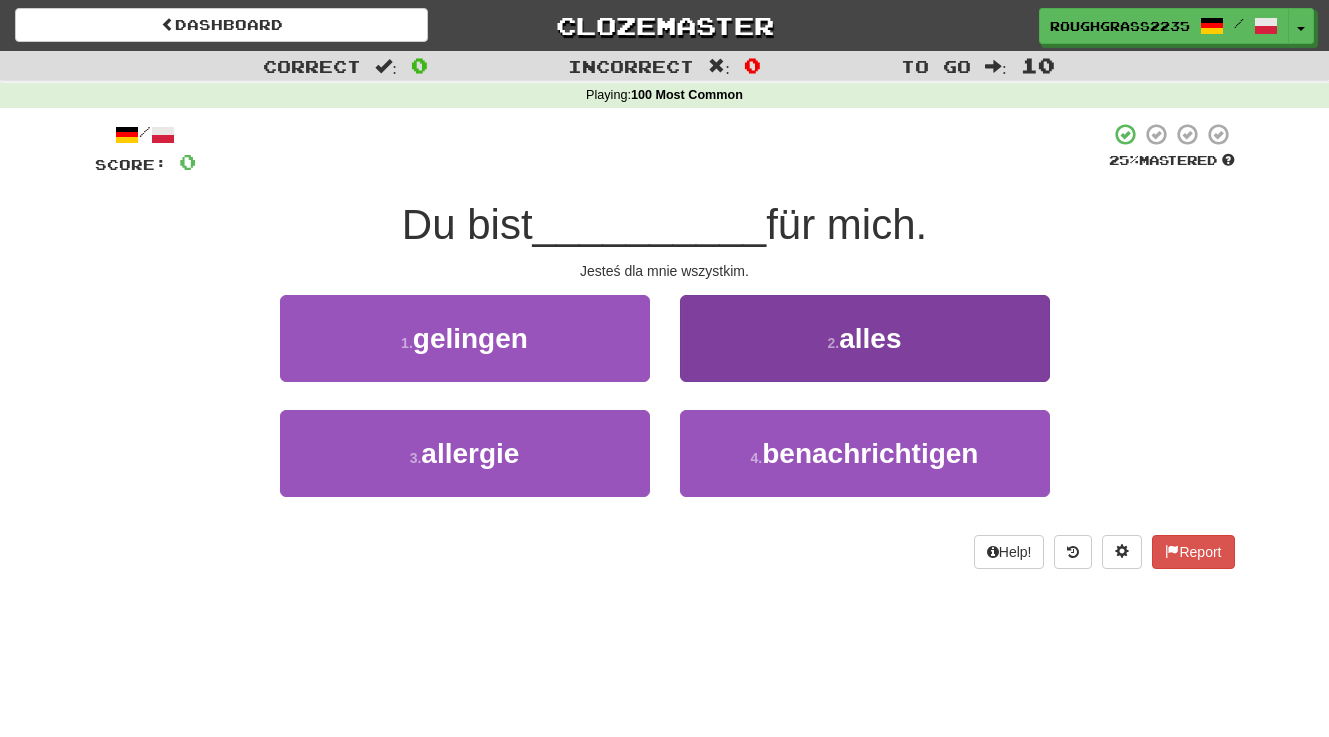 click on "2 .  alles" at bounding box center [865, 338] 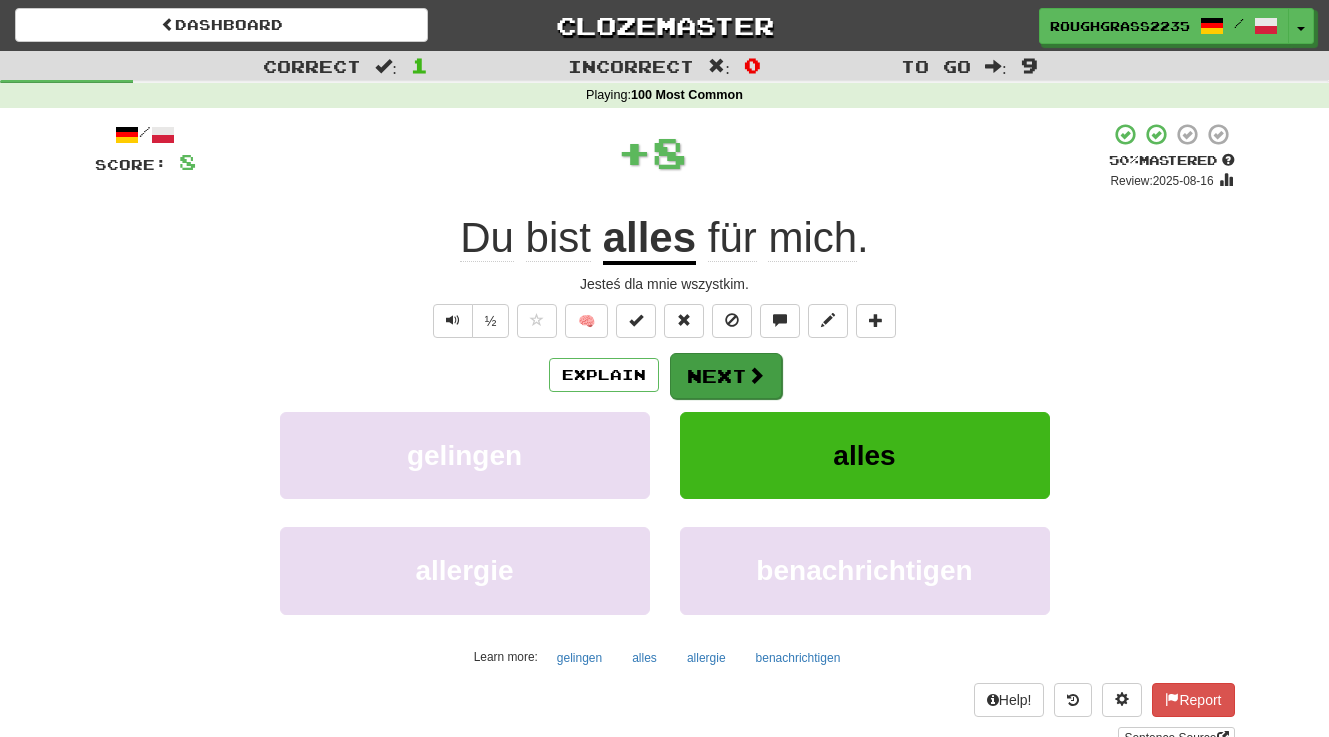 click on "Next" at bounding box center [726, 376] 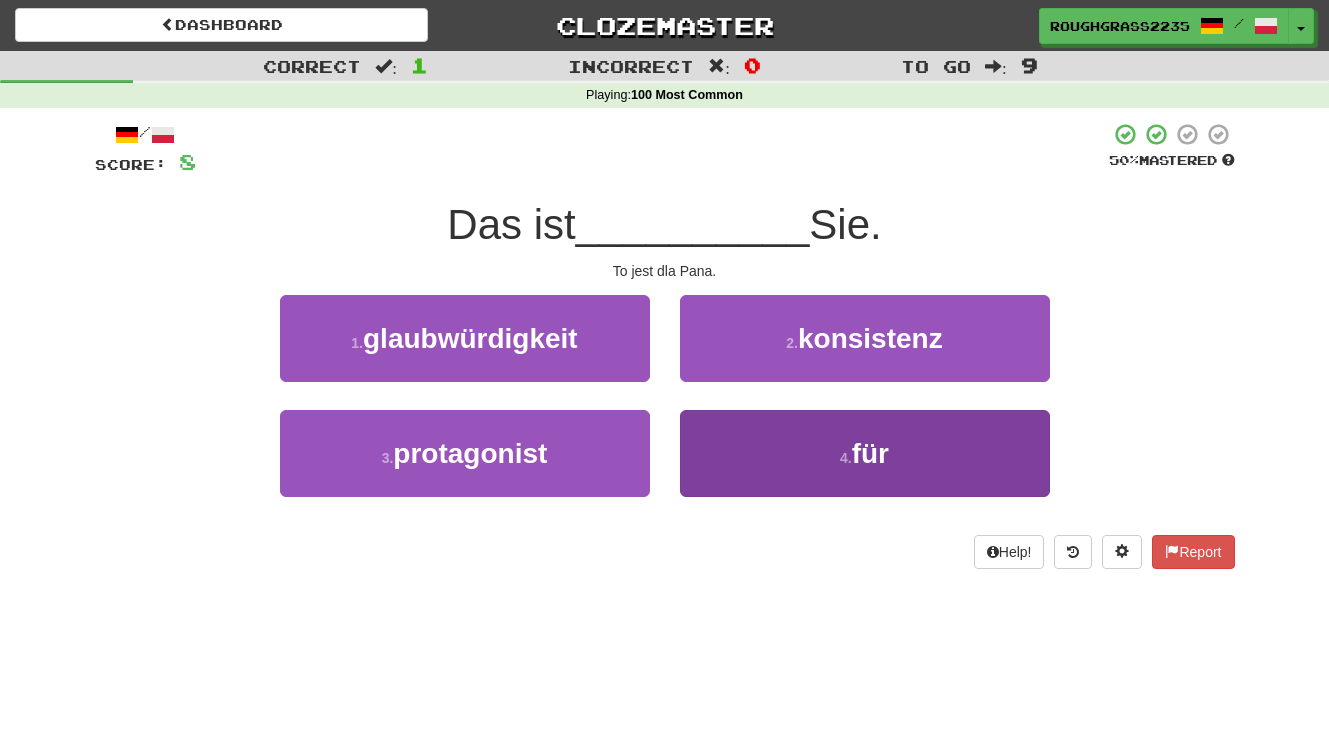 click on "4 .  für" at bounding box center [865, 453] 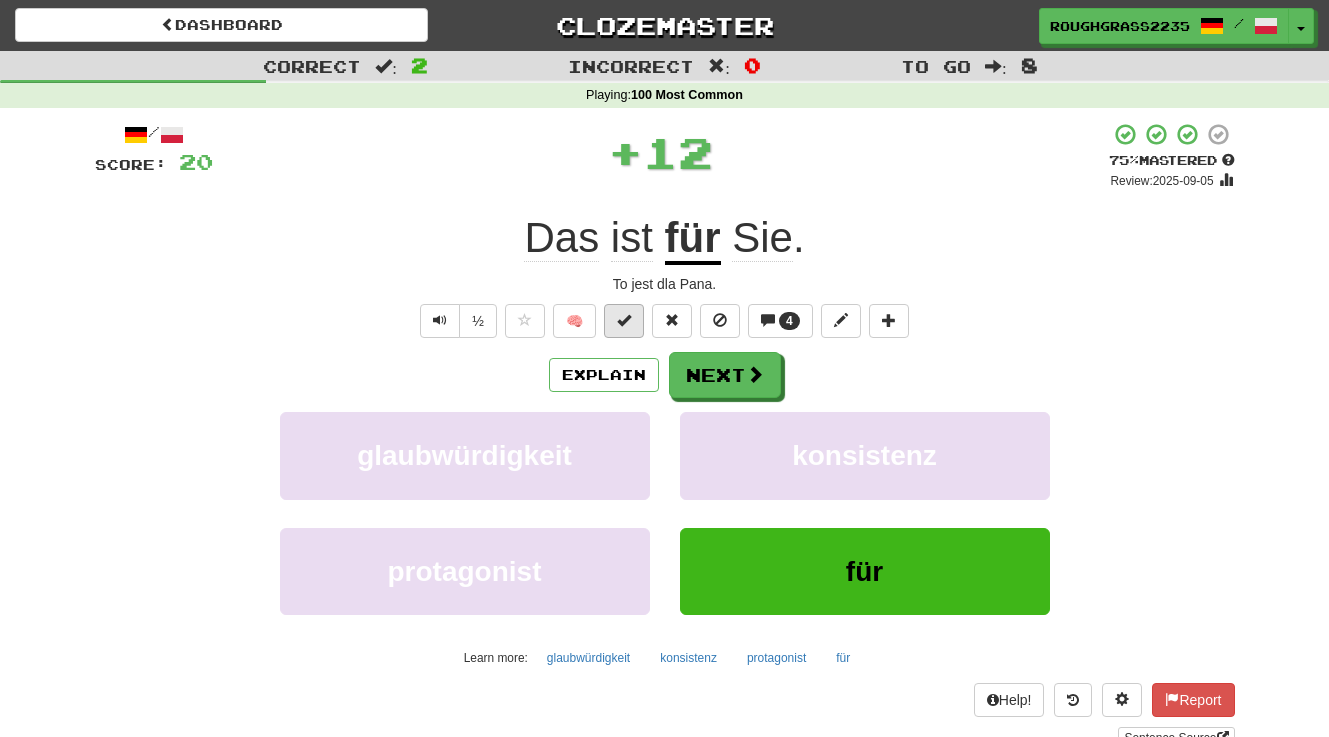 click at bounding box center (624, 321) 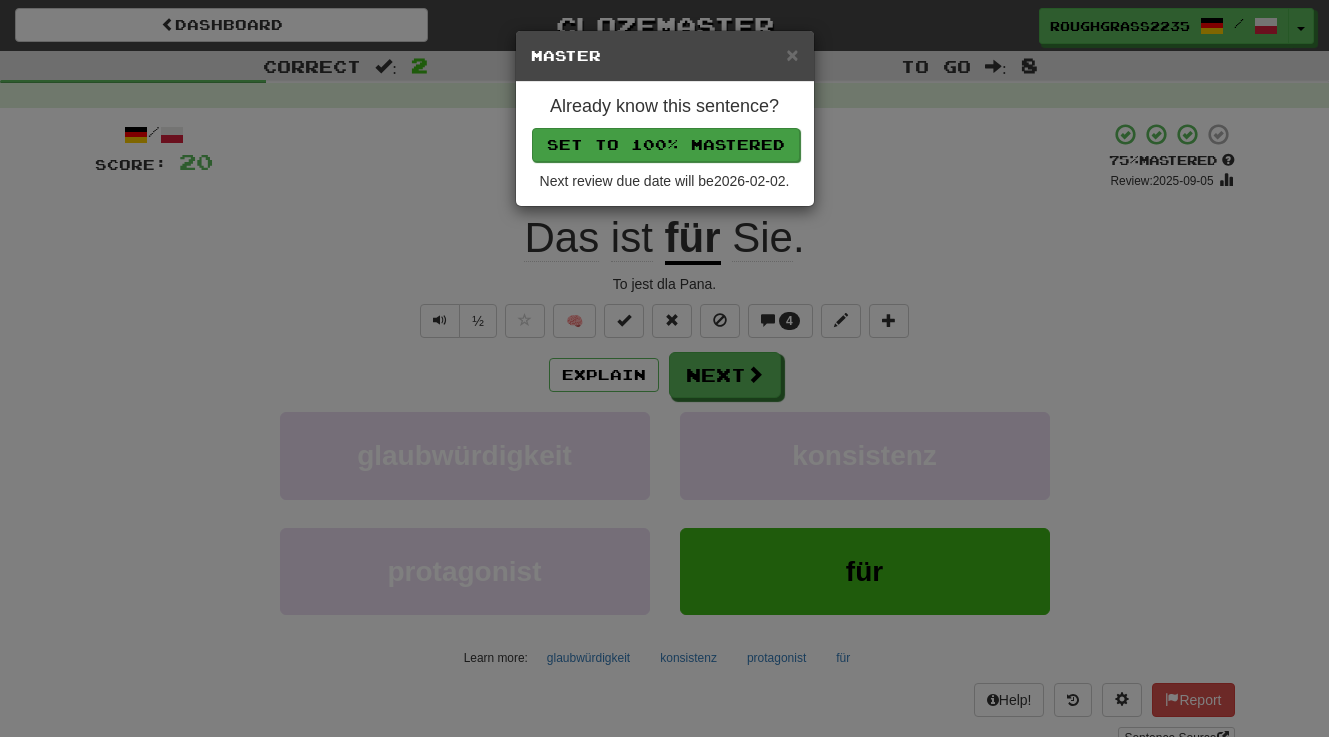 click on "Set to 100% Mastered" at bounding box center (666, 145) 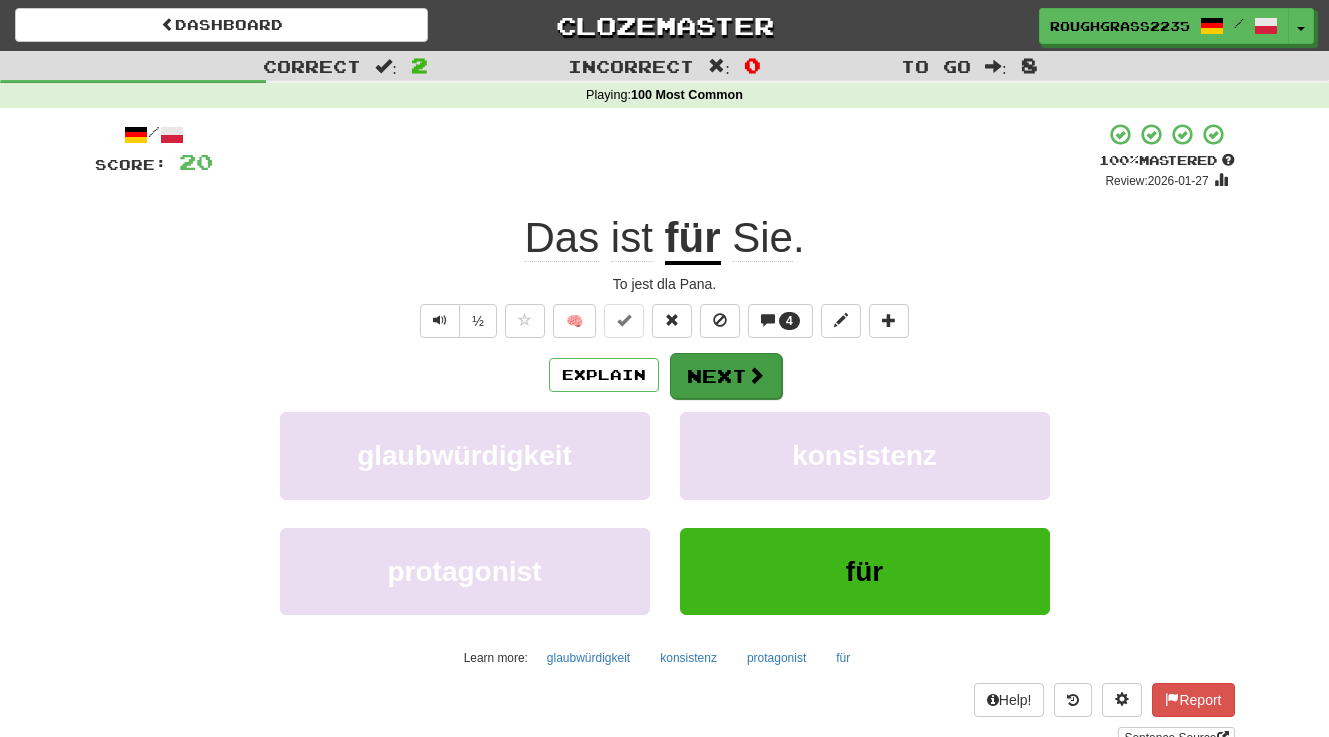 click on "Next" at bounding box center [726, 376] 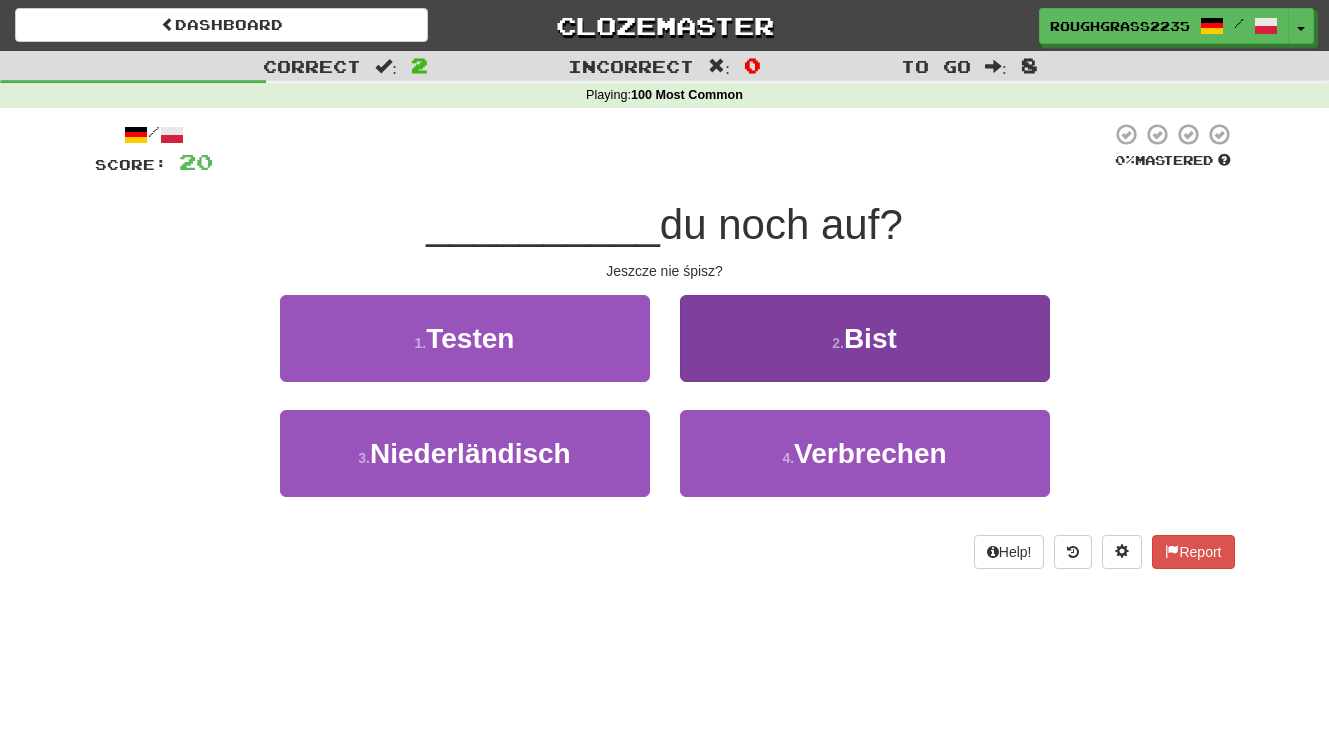 click on "2 .  Bist" at bounding box center (865, 338) 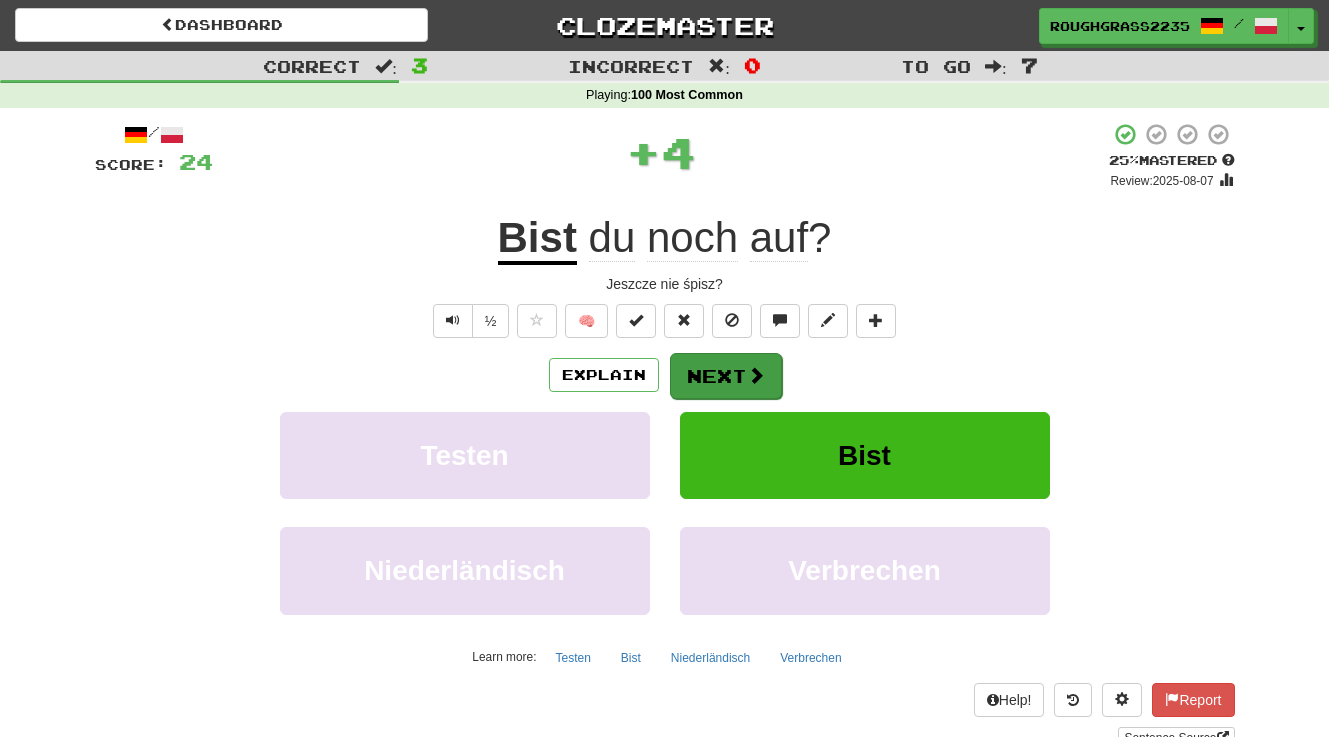click on "Next" at bounding box center (726, 376) 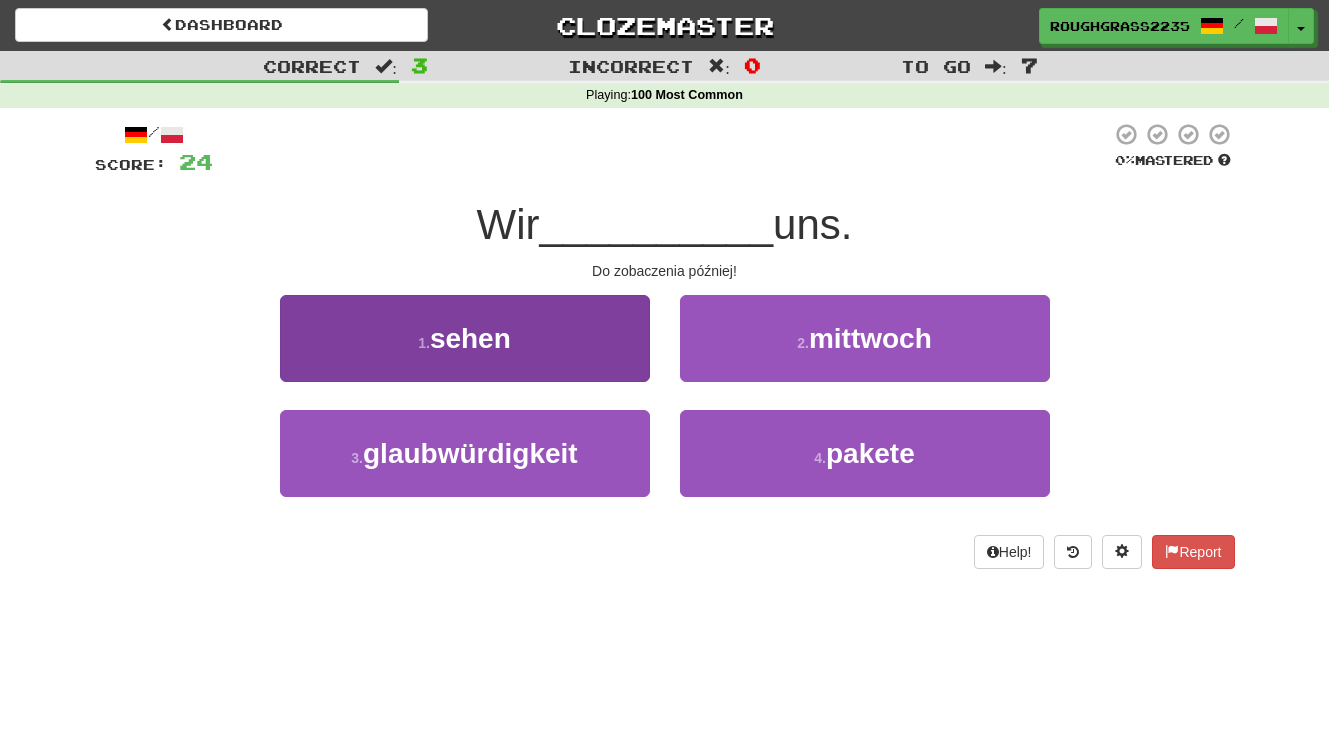 click on "1 .  sehen" at bounding box center (465, 338) 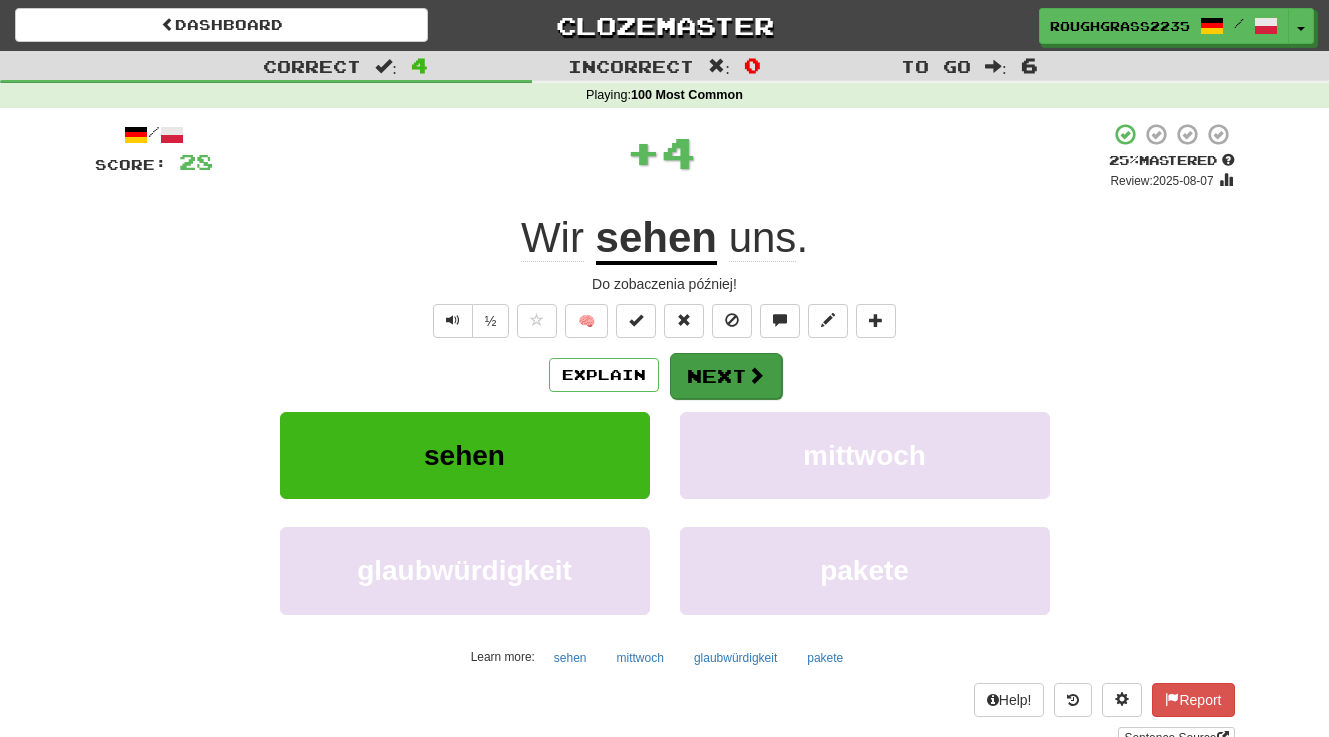 click on "Next" at bounding box center [726, 376] 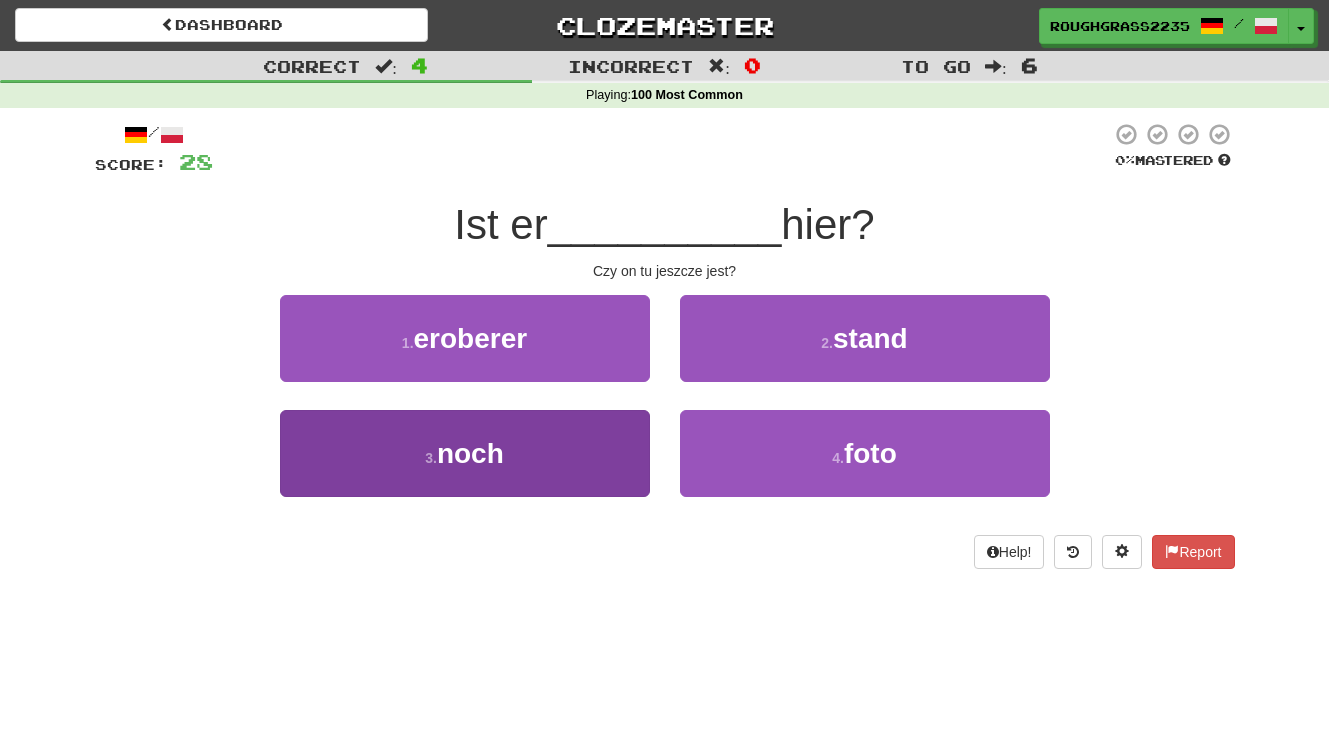 click on "3 .  noch" at bounding box center (465, 453) 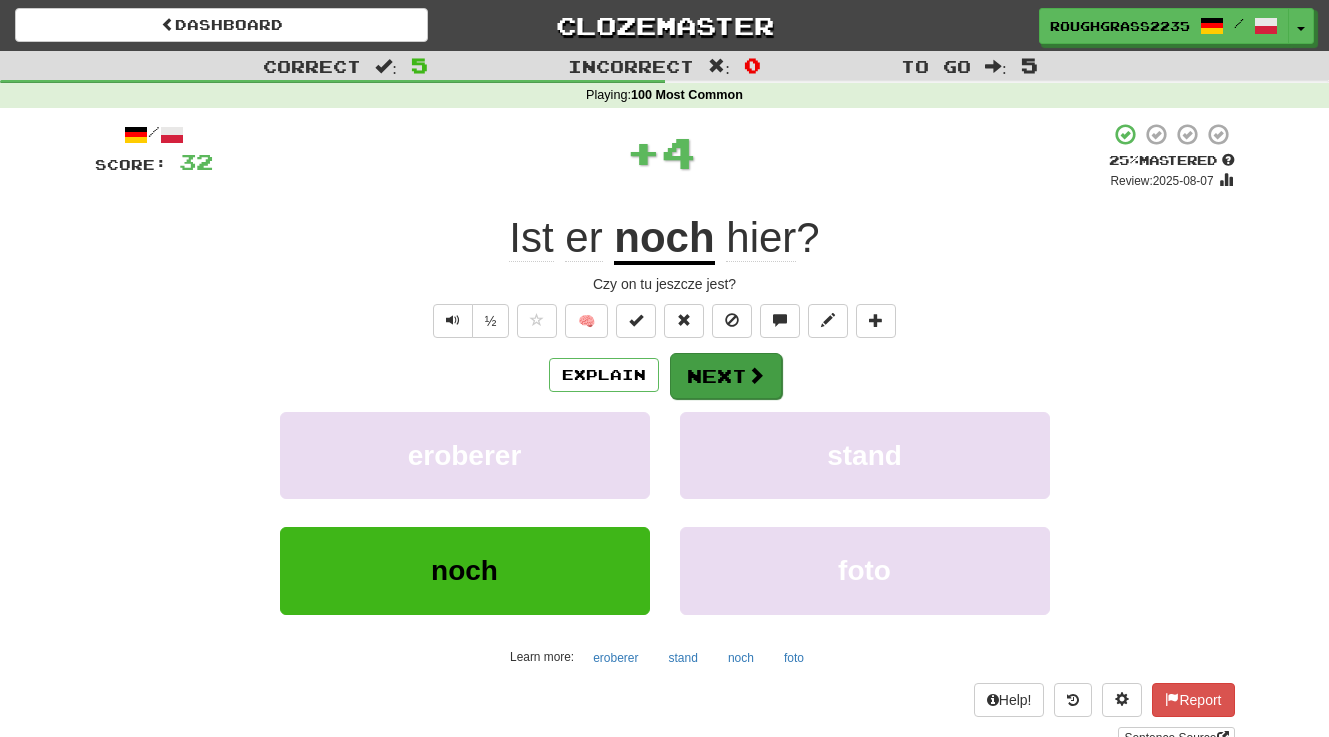 click on "Next" at bounding box center (726, 376) 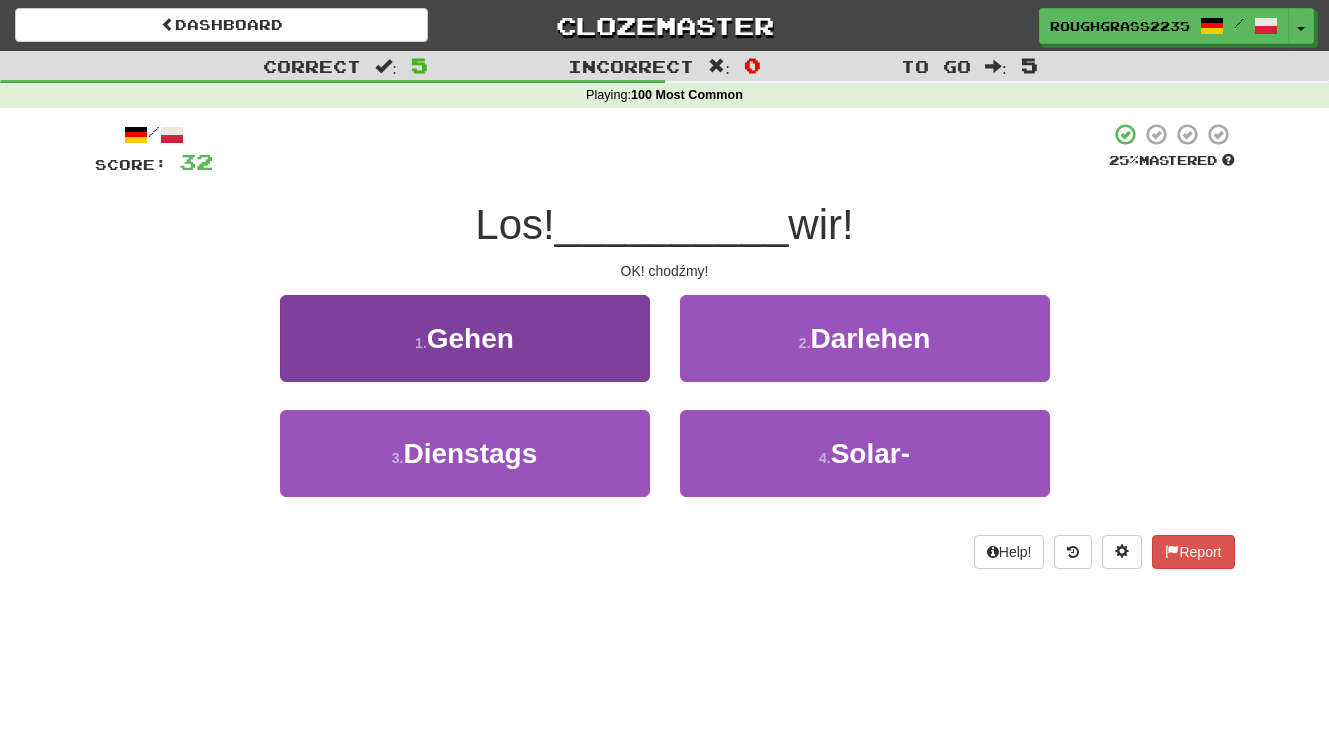 click on "1 .  Gehen" at bounding box center (465, 338) 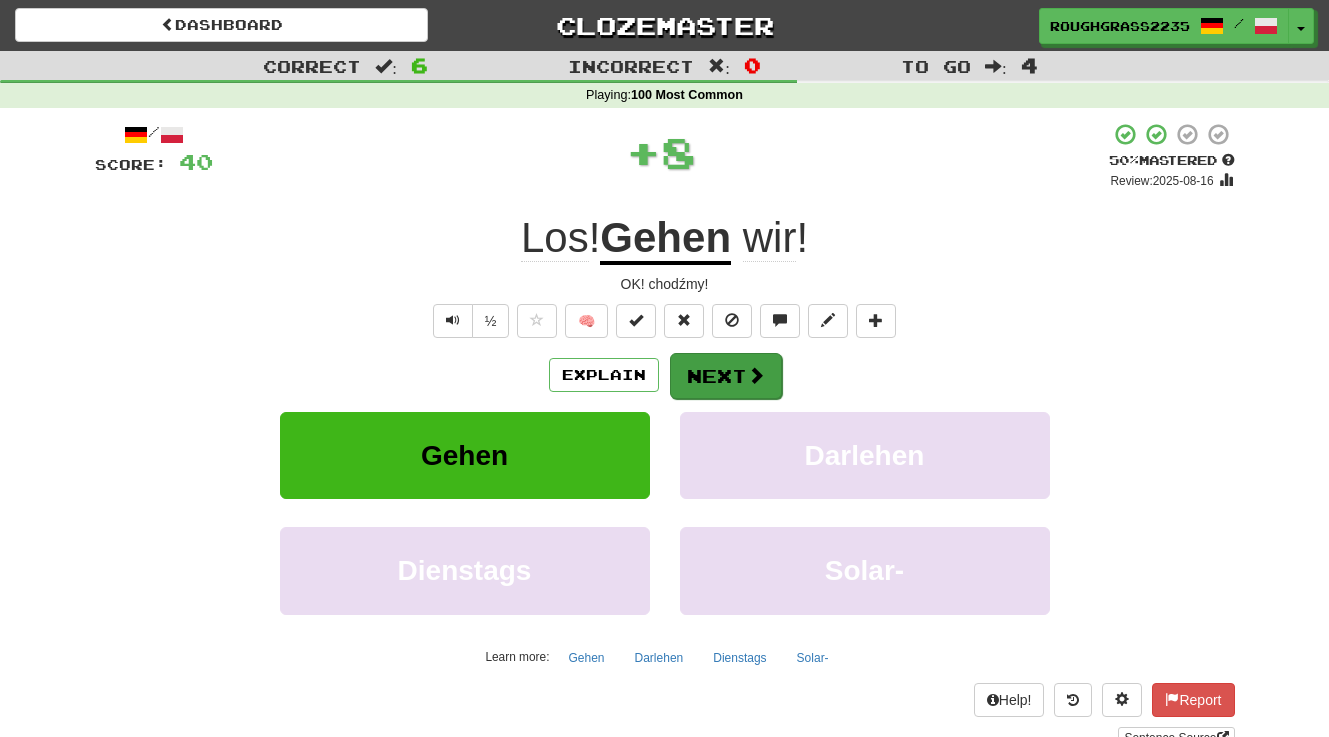 click on "Next" at bounding box center [726, 376] 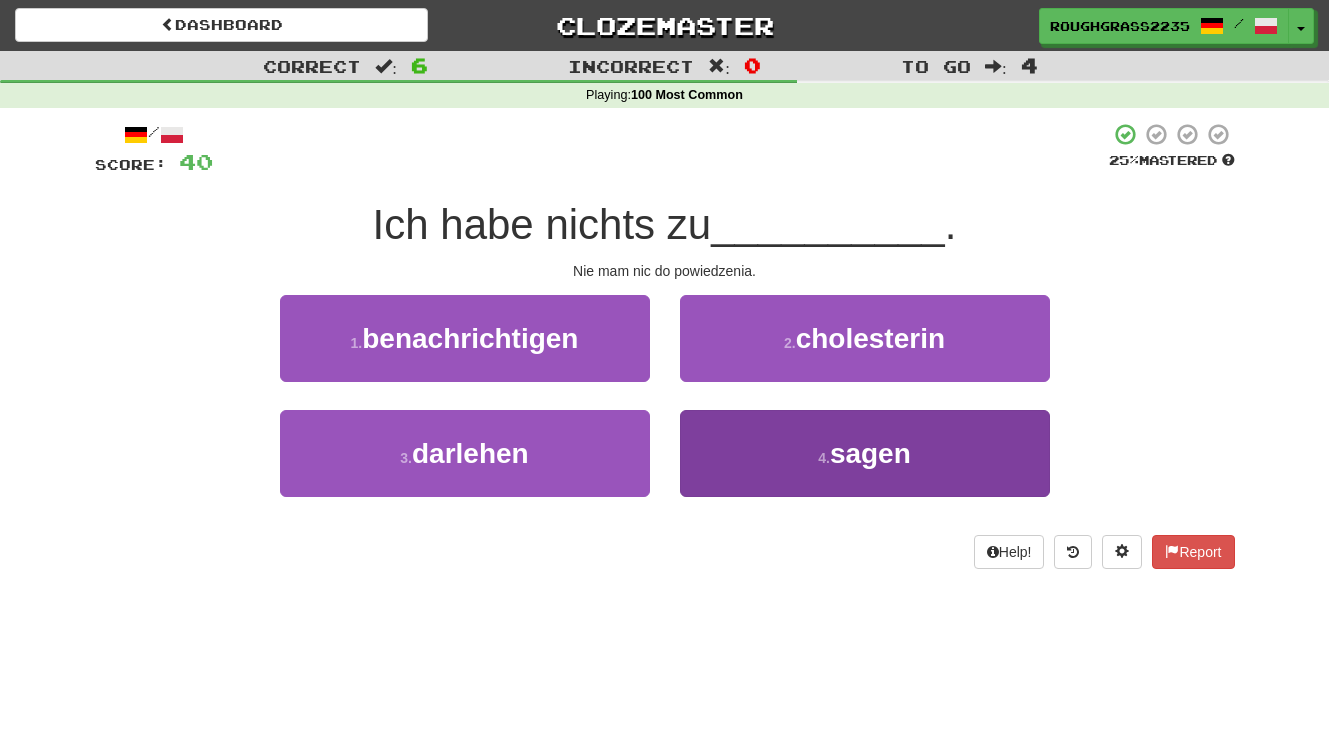 click on "4 .  sagen" at bounding box center [865, 453] 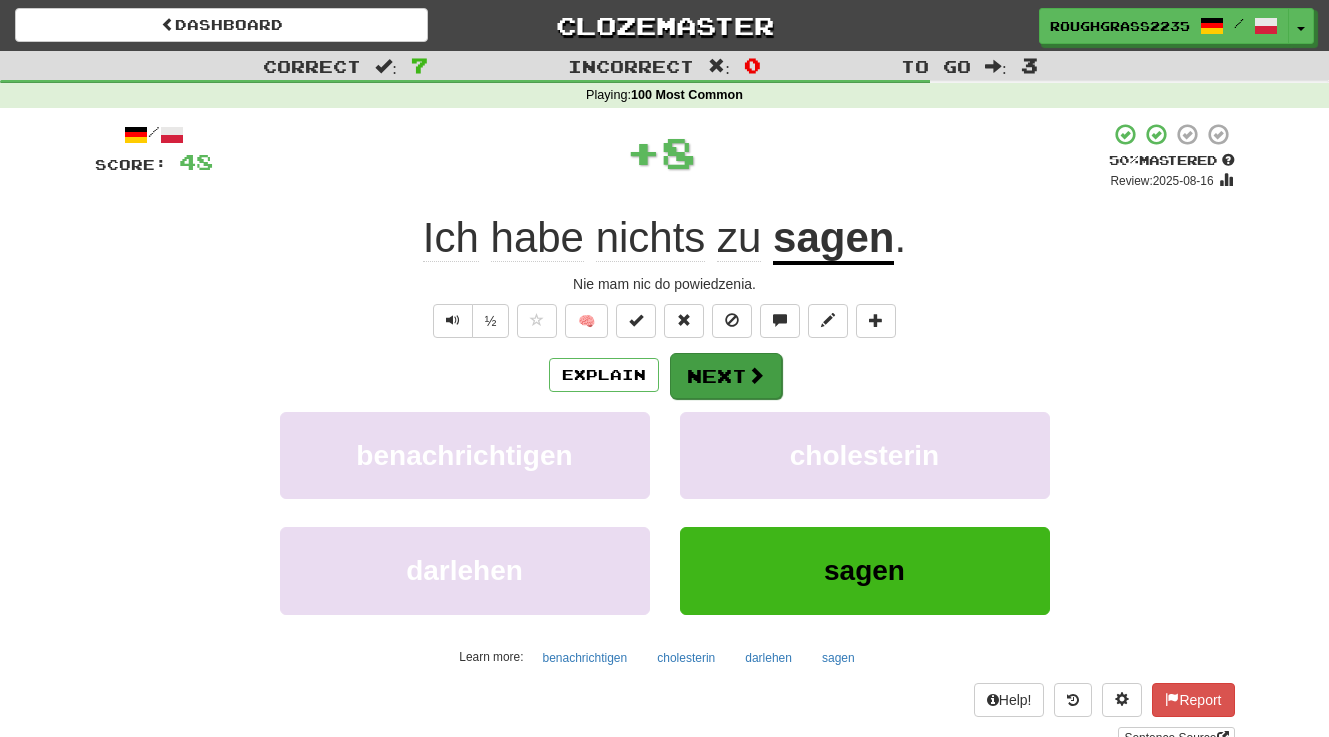 click at bounding box center (756, 375) 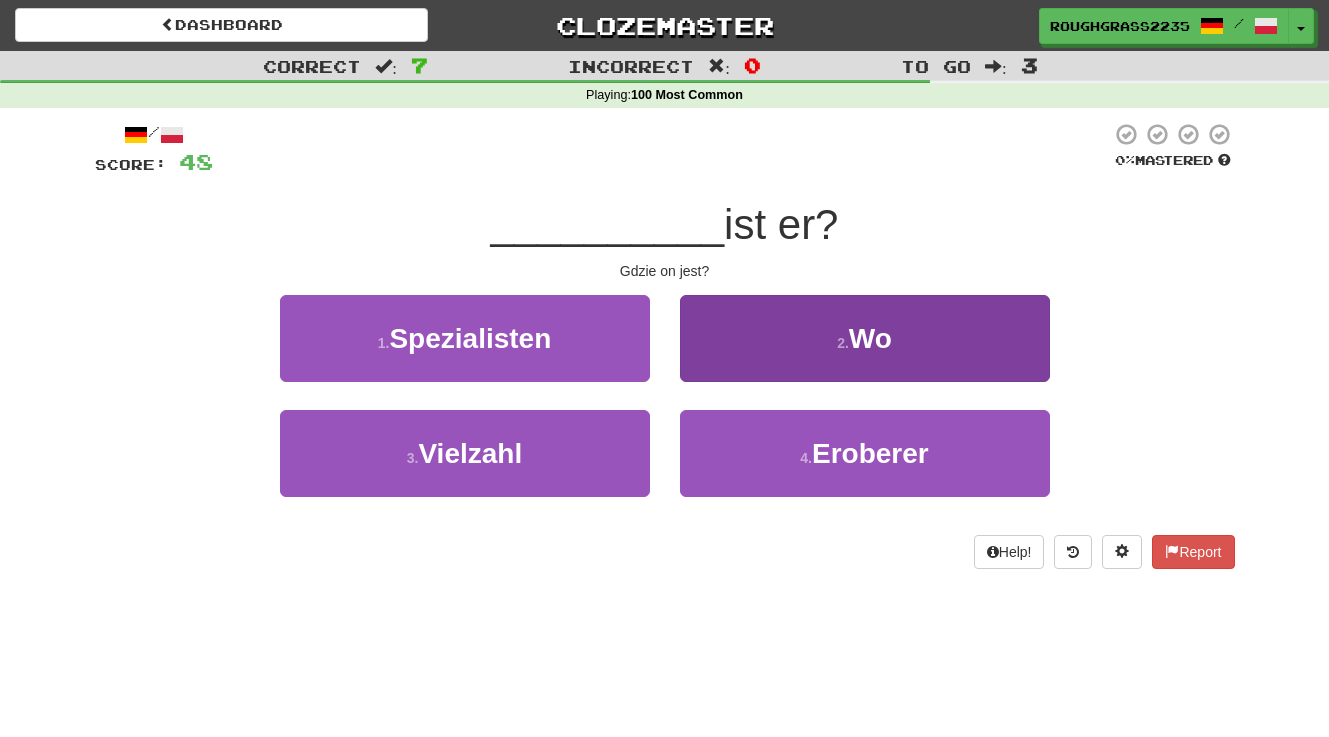 click on "2 .  Wo" at bounding box center [865, 338] 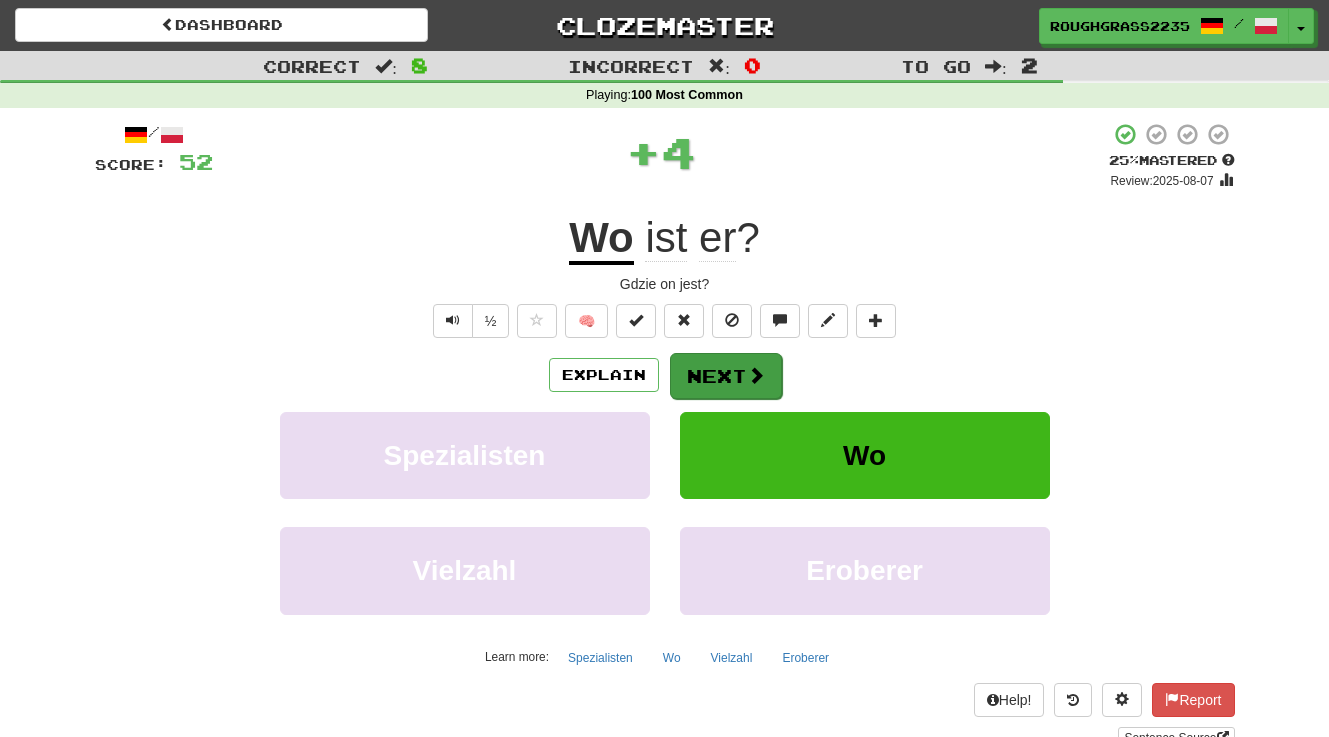 click on "Next" at bounding box center (726, 376) 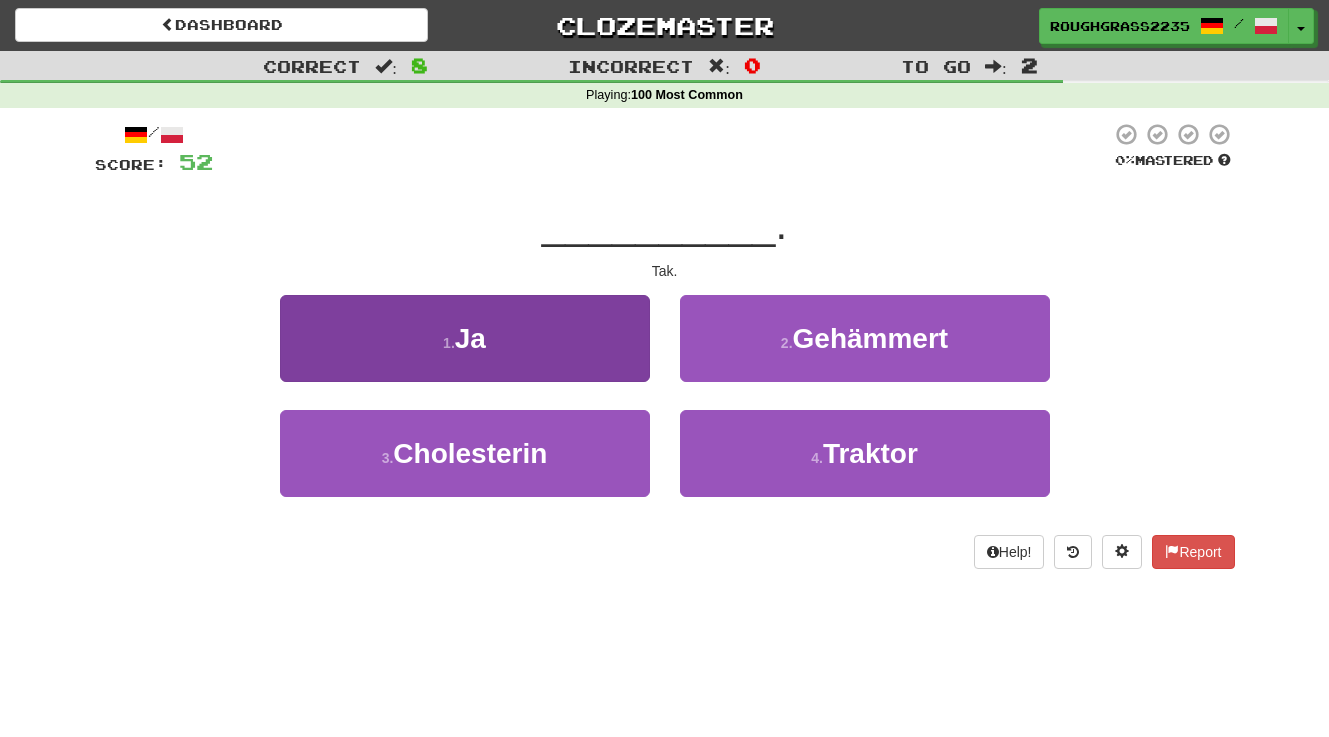 click on "1 .  Ja" at bounding box center [465, 338] 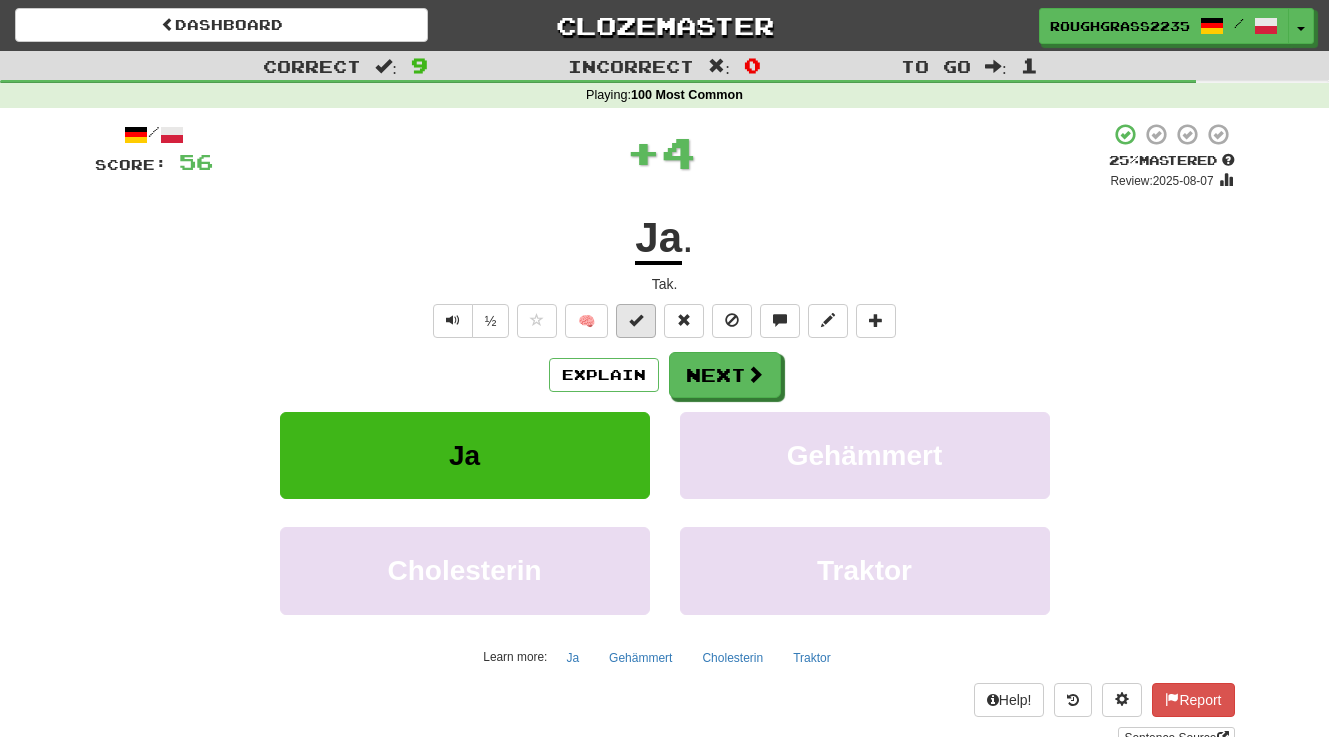 click at bounding box center (636, 320) 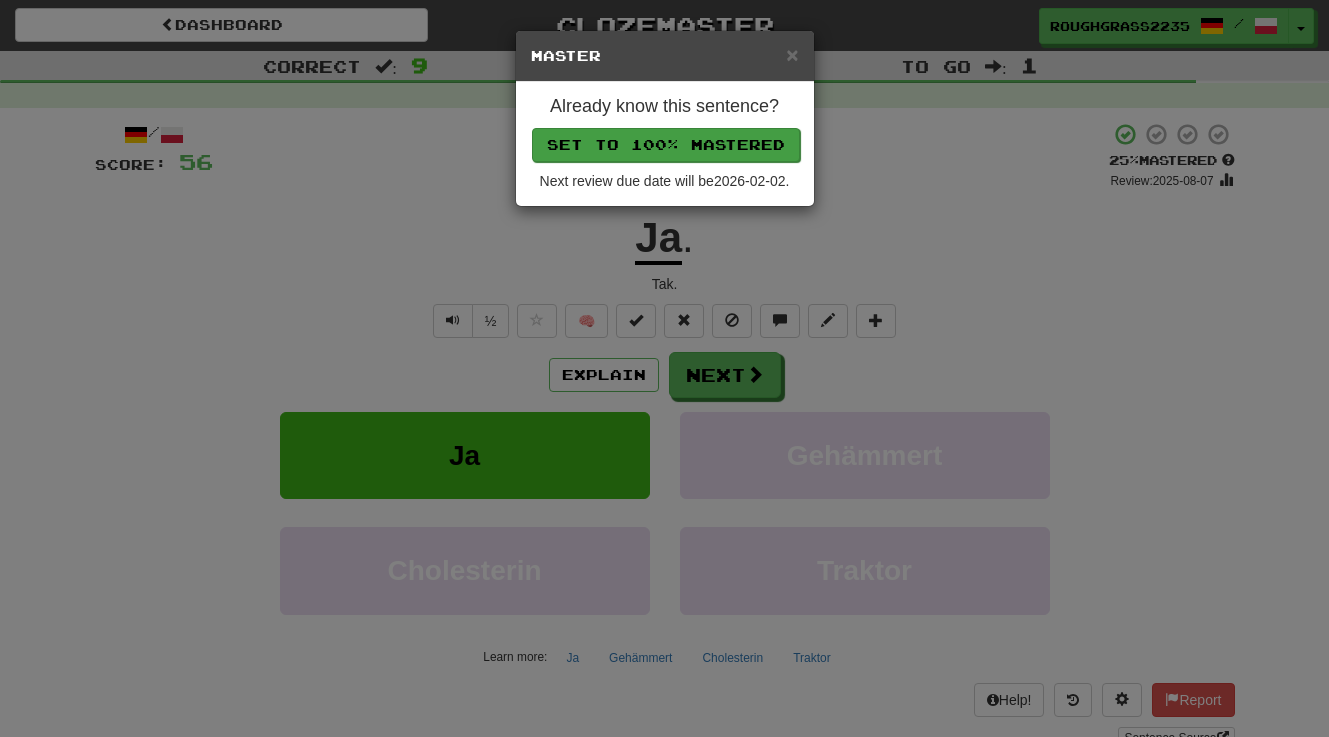 click on "Set to 100% Mastered" at bounding box center [666, 145] 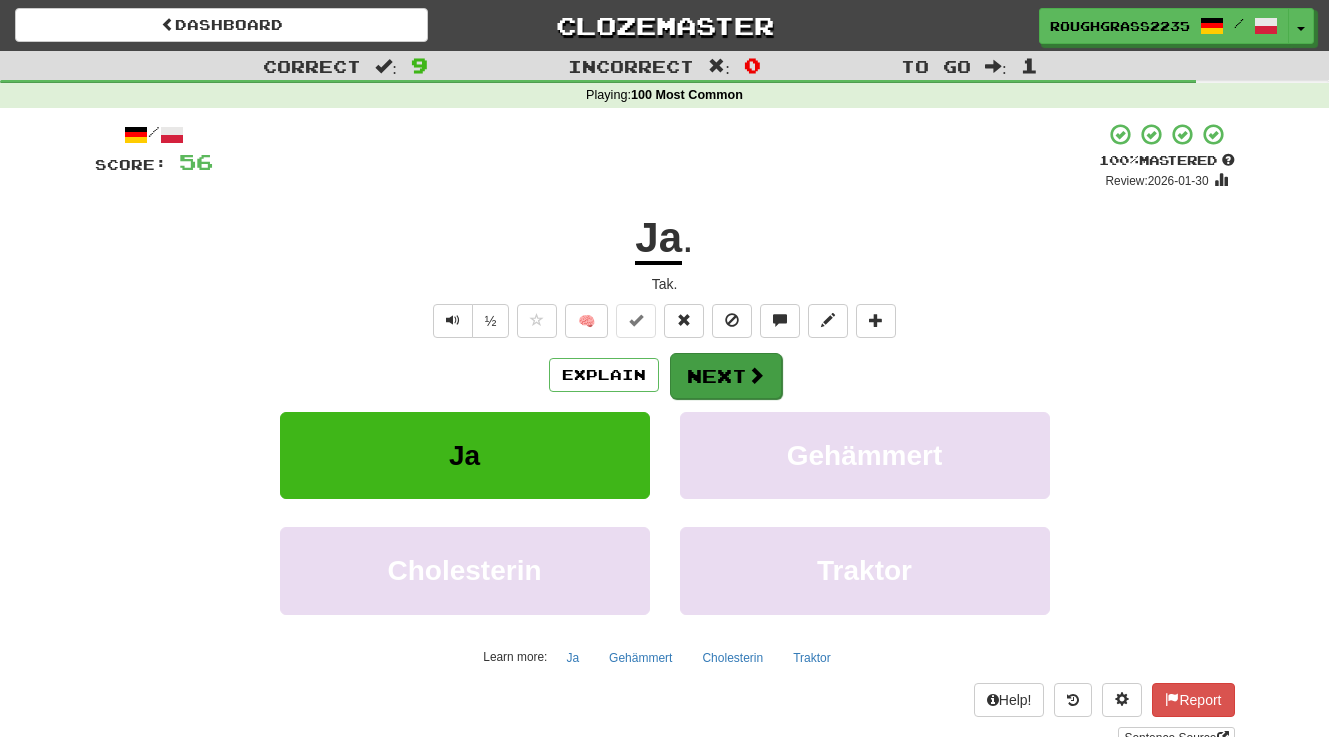 click on "Next" at bounding box center (726, 376) 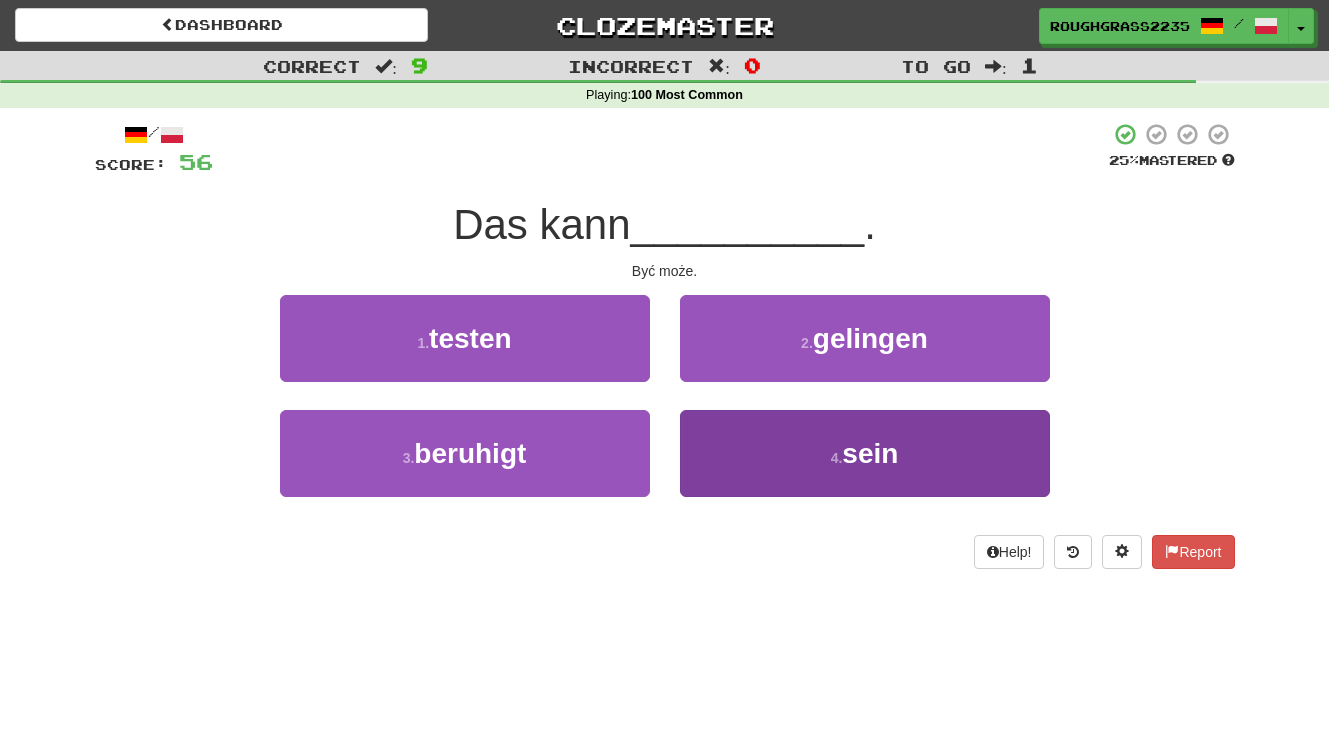 click on "4 .  sein" at bounding box center (865, 453) 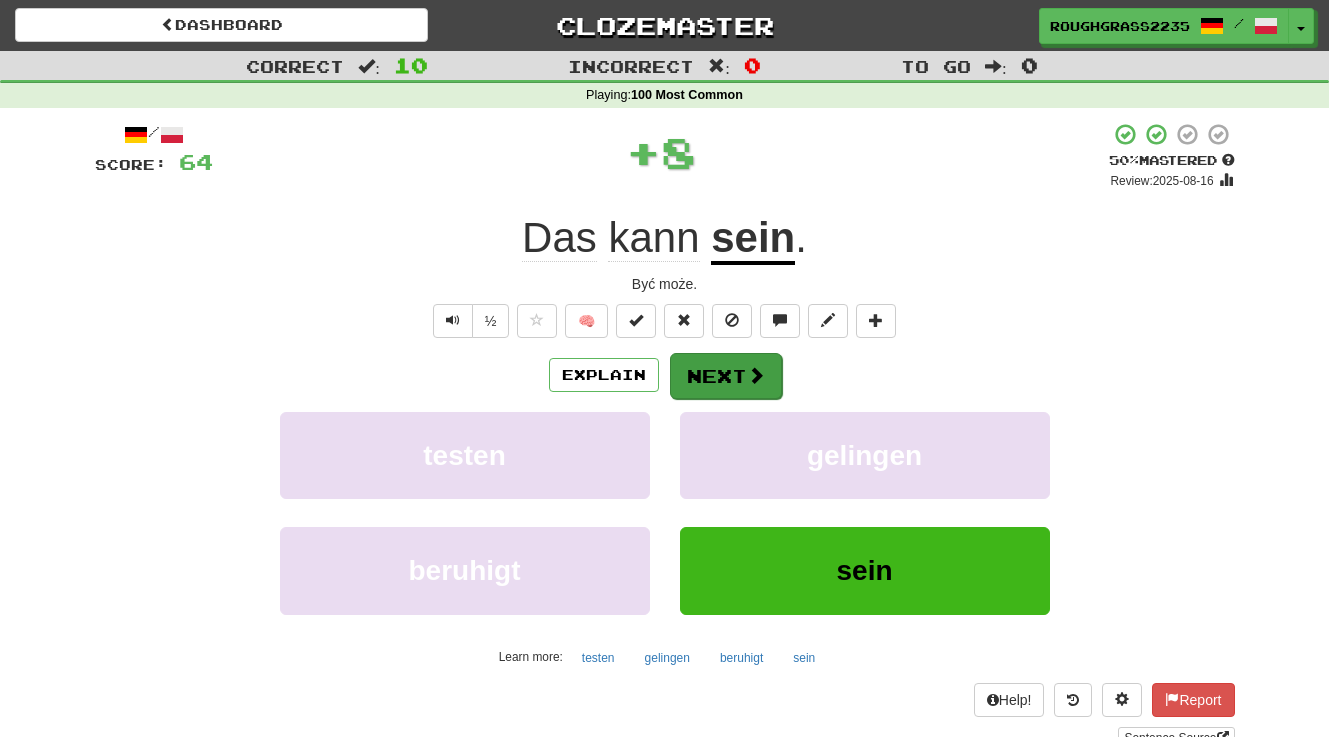click on "Next" at bounding box center [726, 376] 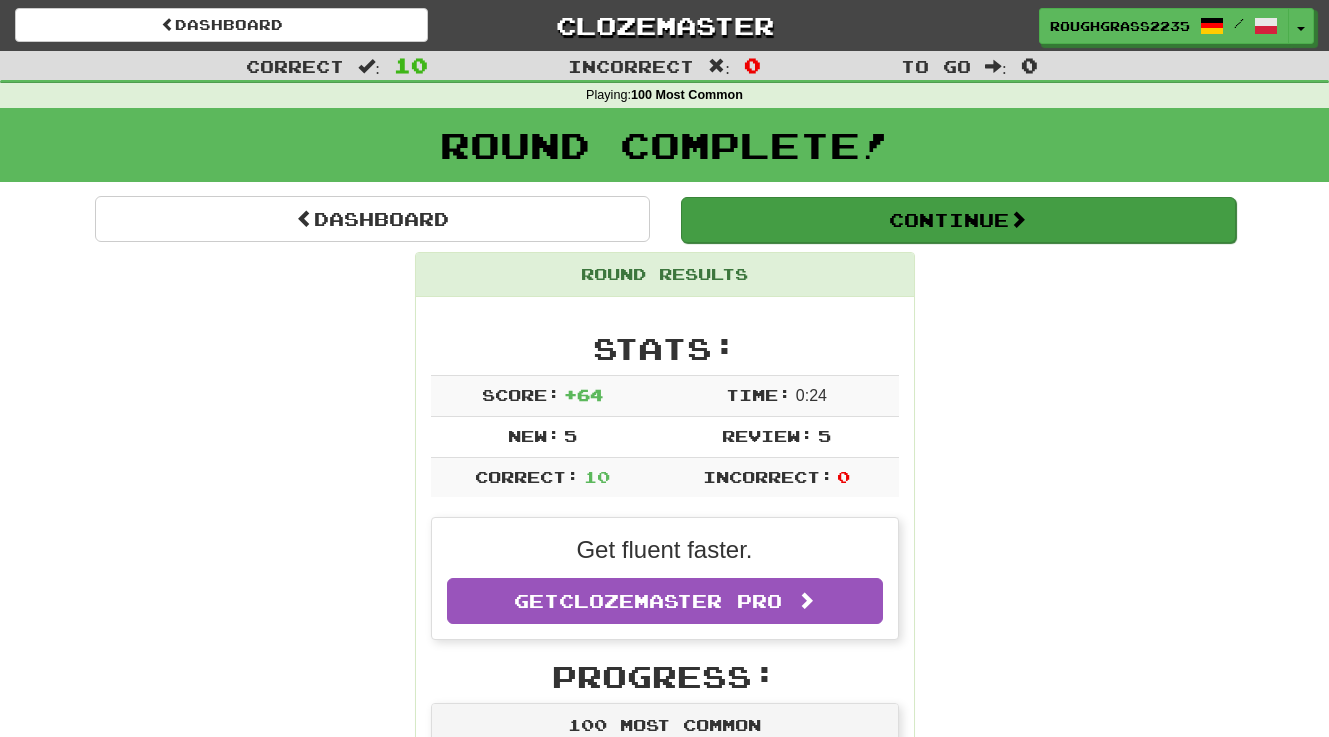 click on "Continue" at bounding box center [958, 220] 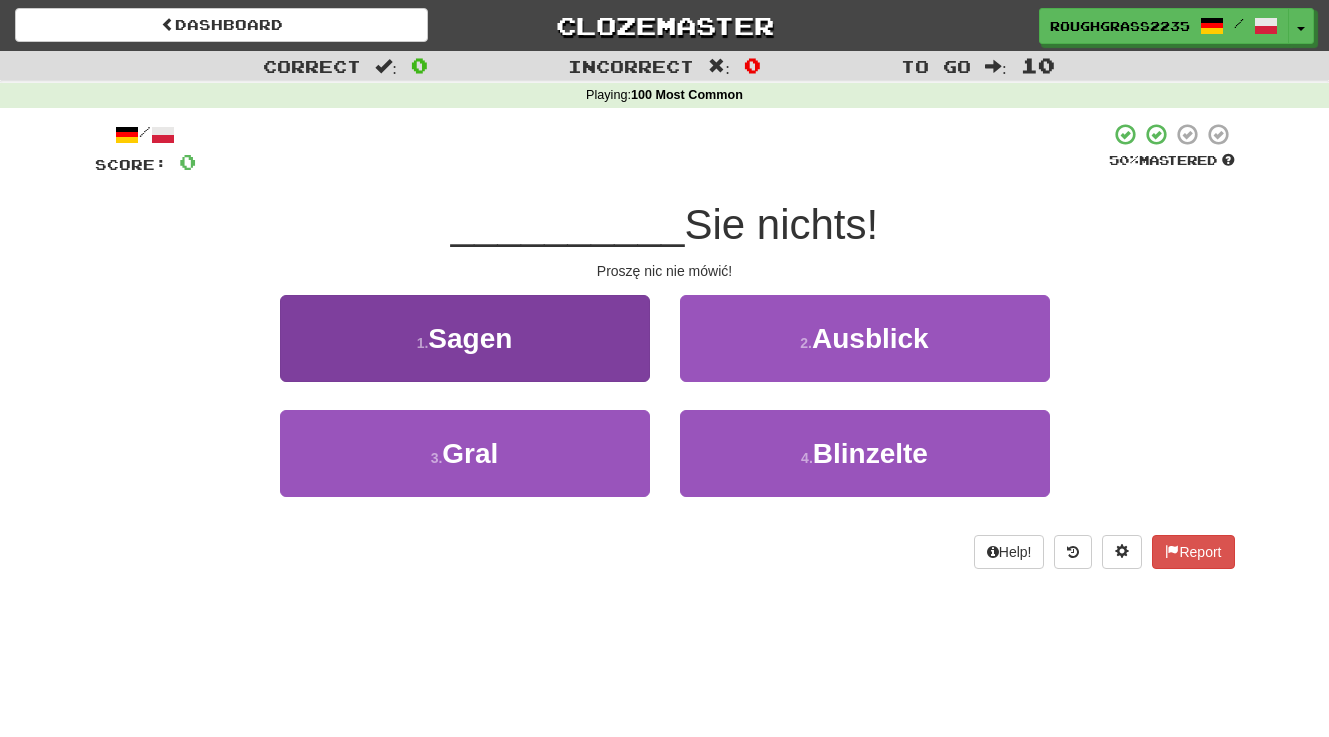 click on "1 .  Sagen" at bounding box center (465, 338) 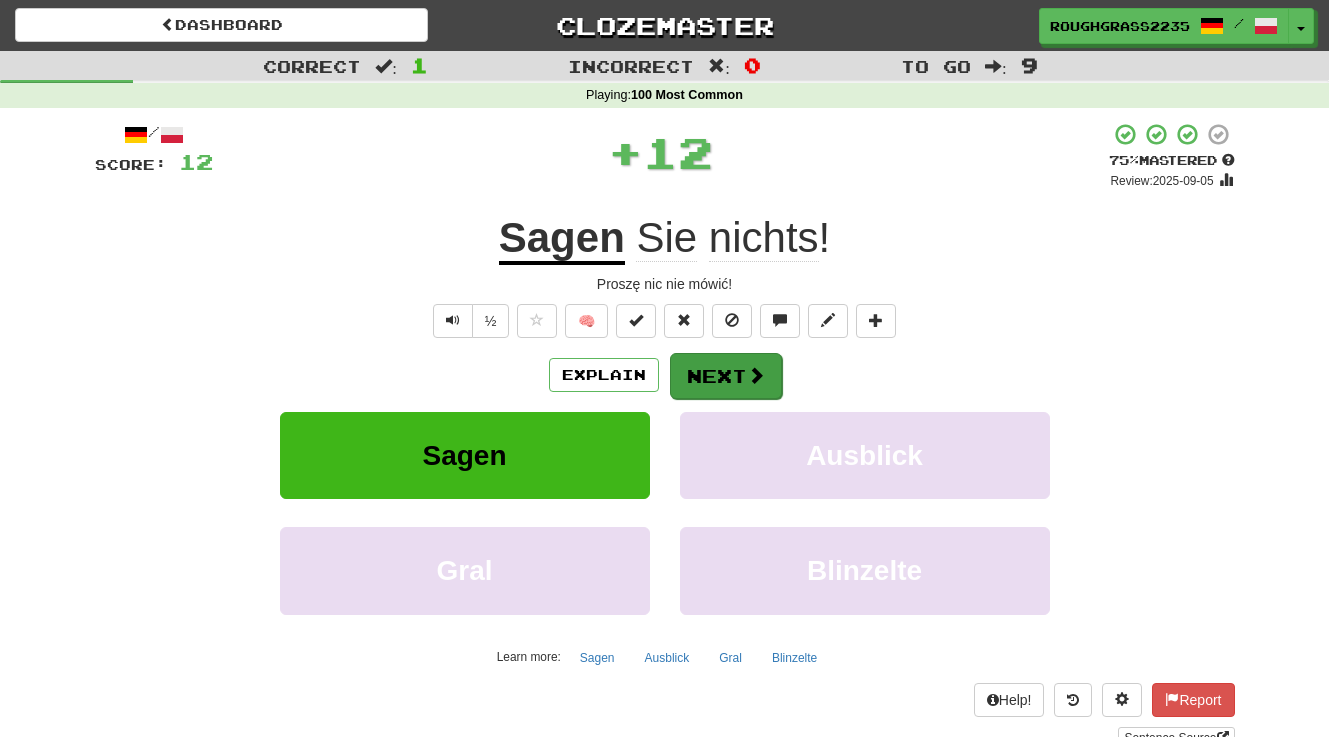 click on "Next" at bounding box center [726, 376] 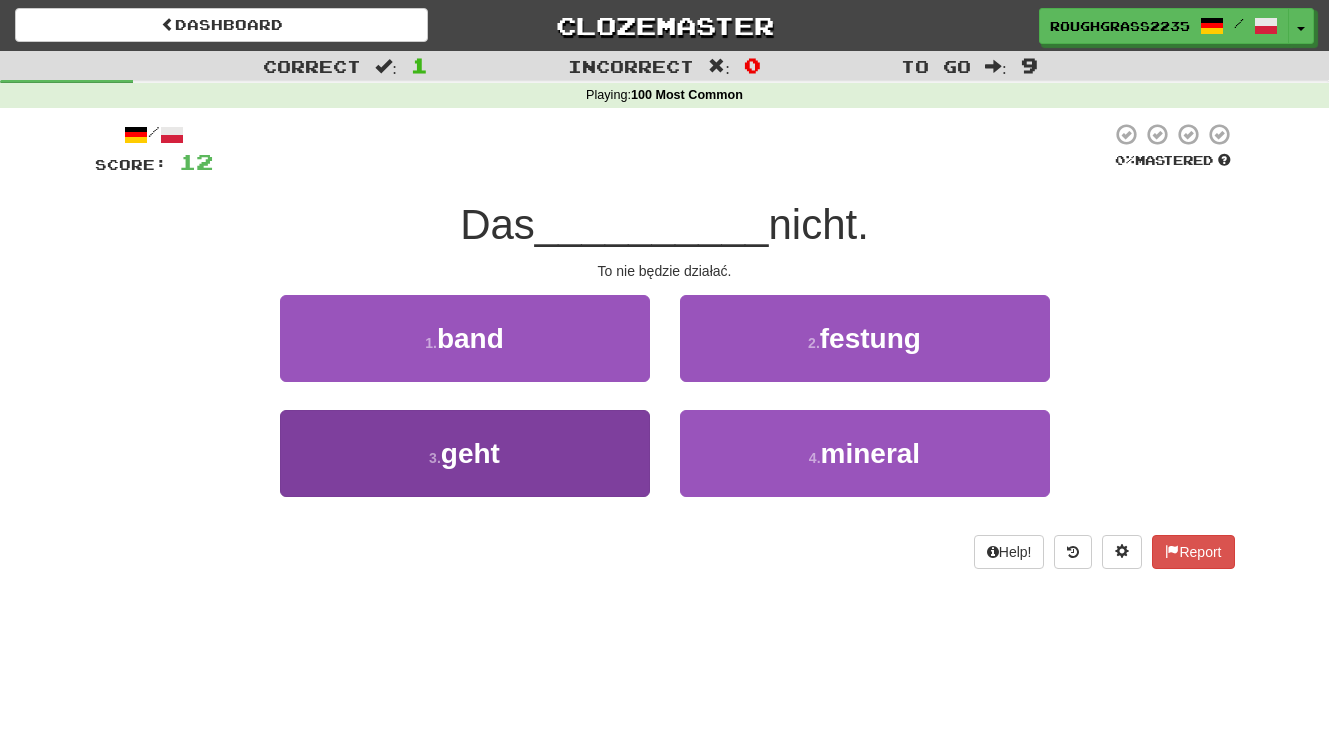 click on "3 .  geht" at bounding box center [465, 453] 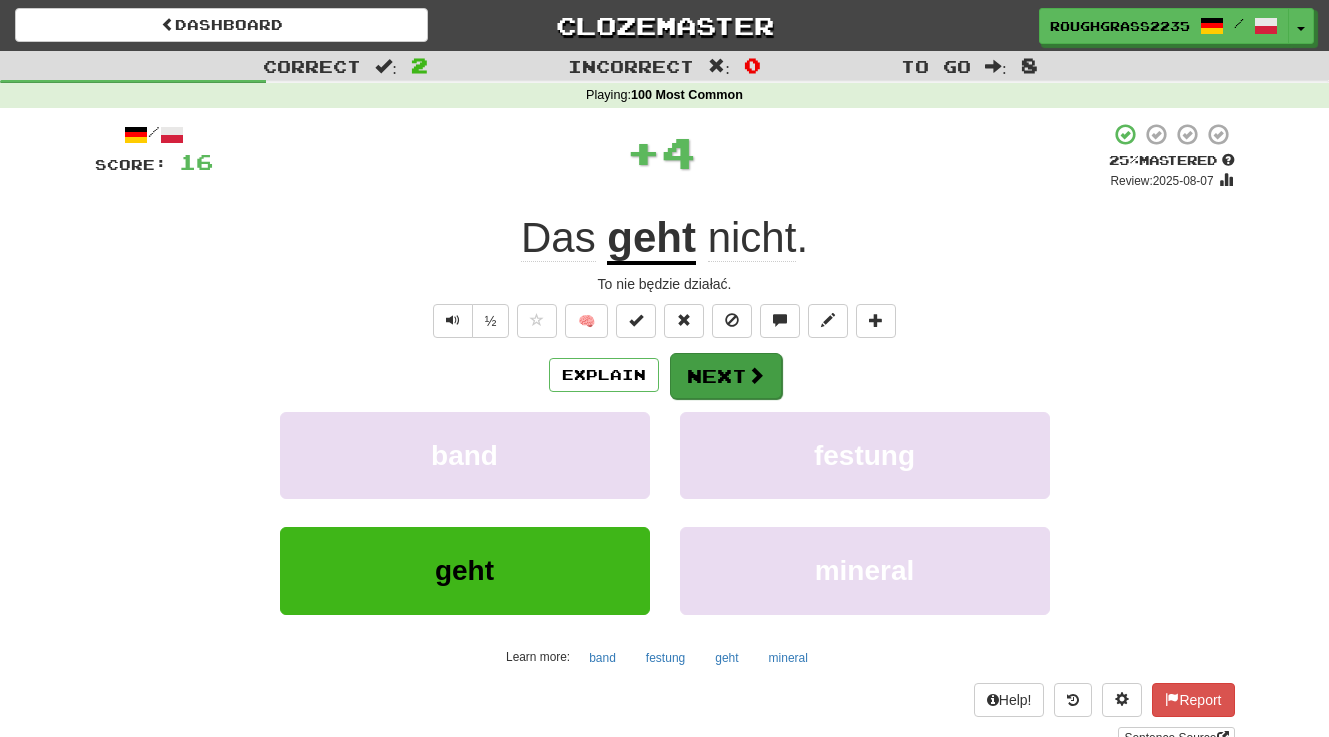 click on "Next" at bounding box center [726, 376] 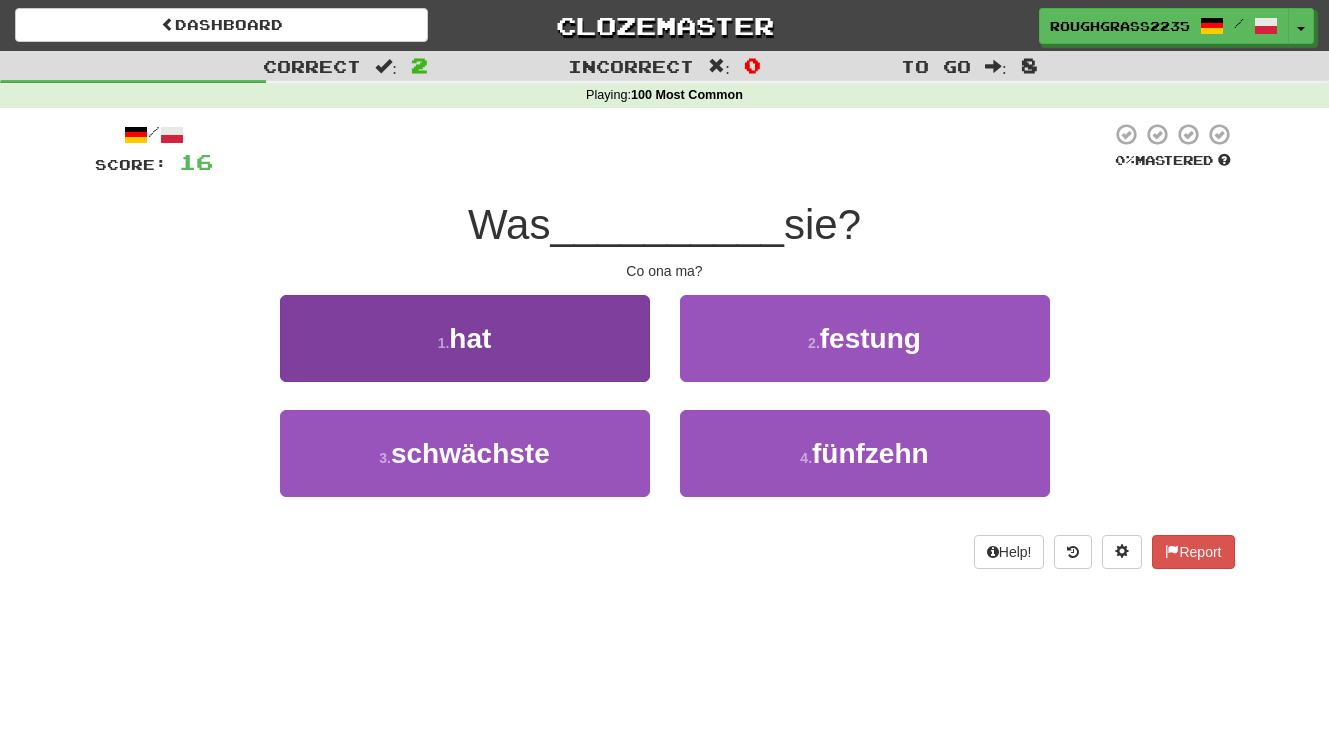 click on "1 .  hat" at bounding box center (465, 338) 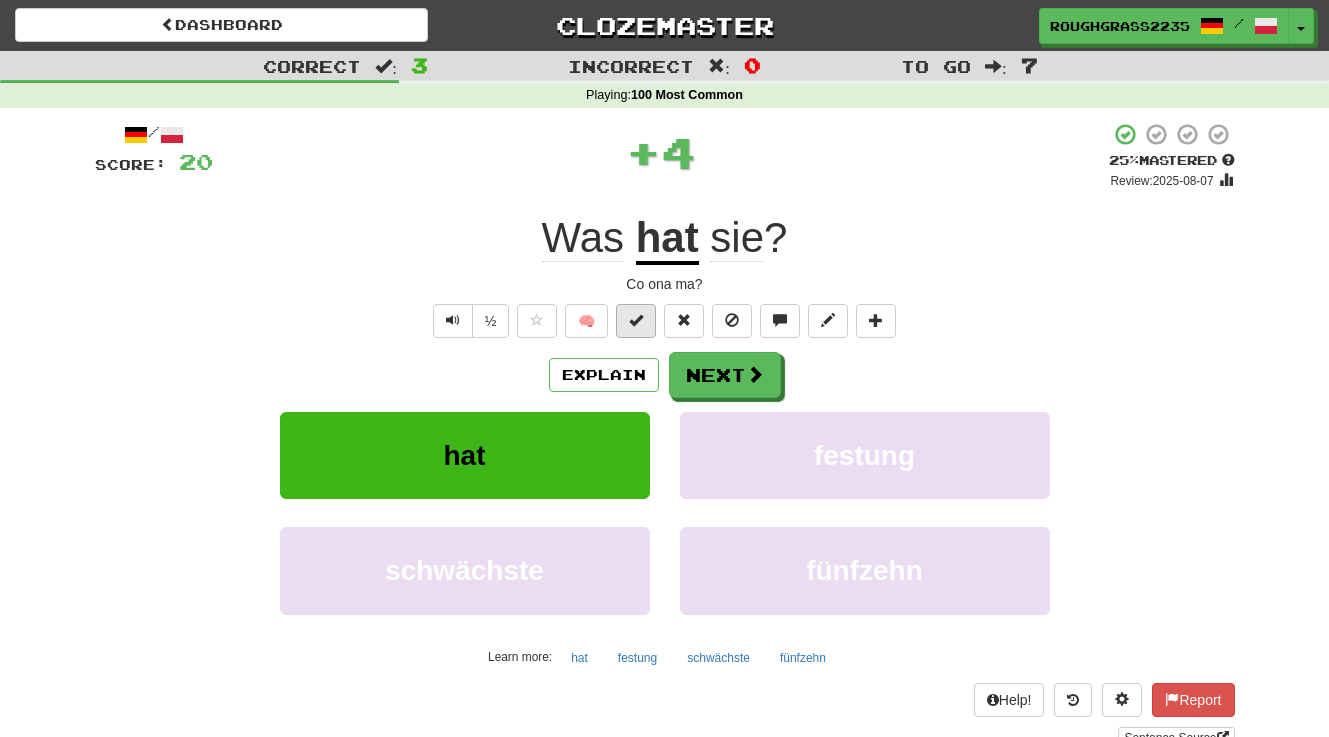click at bounding box center (636, 321) 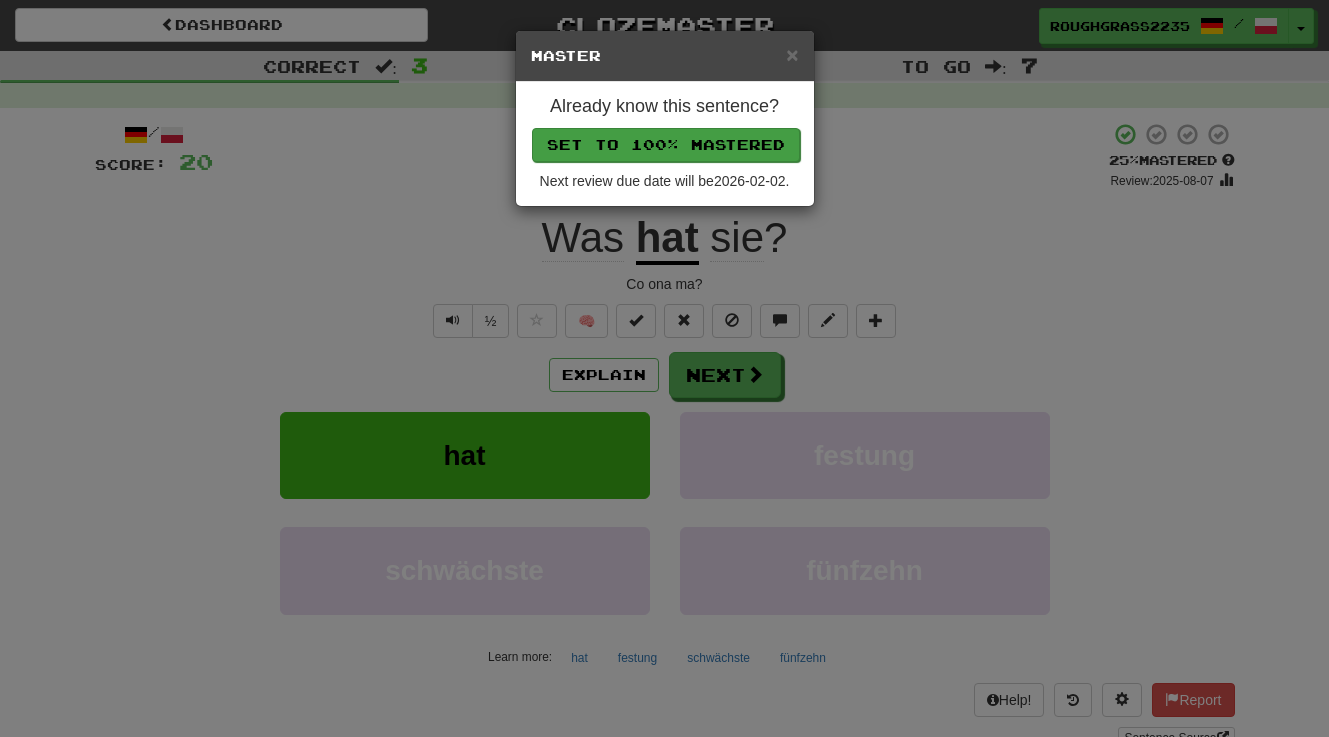 click on "Set to 100% Mastered" at bounding box center (666, 145) 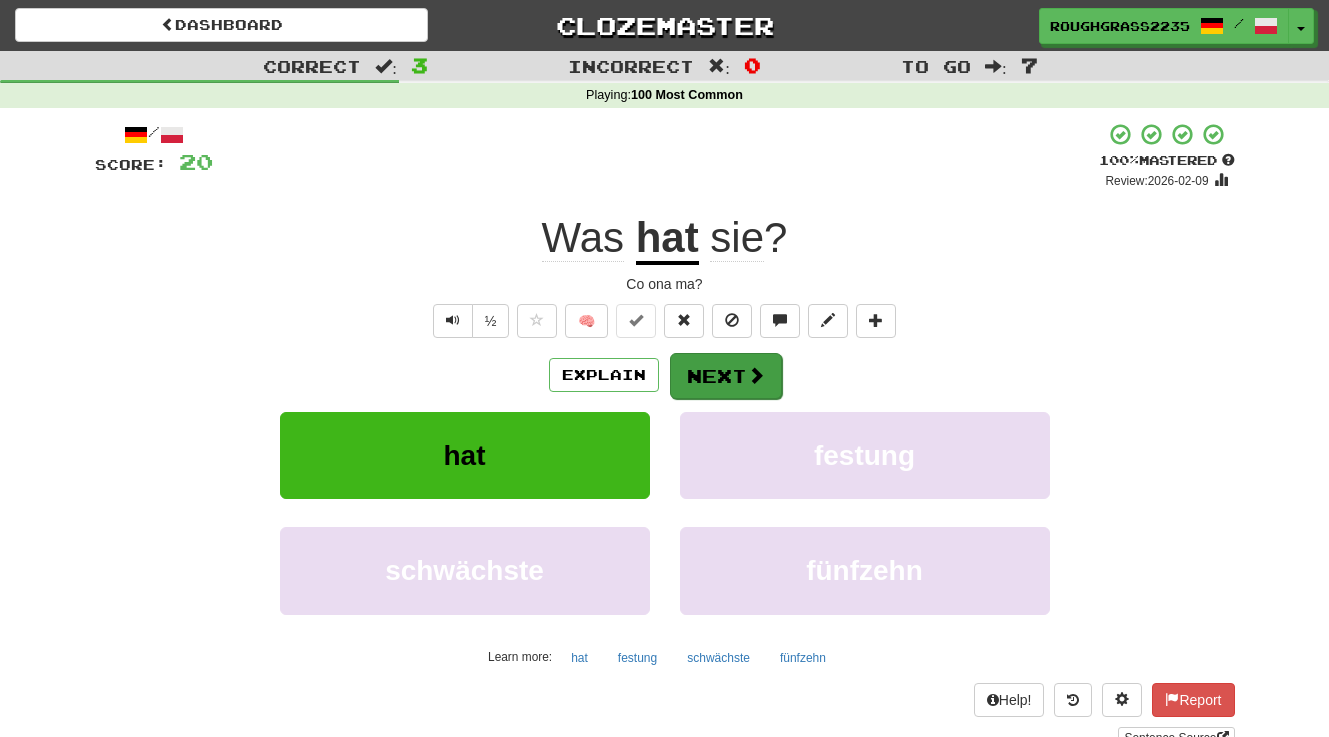 click on "Next" at bounding box center [726, 376] 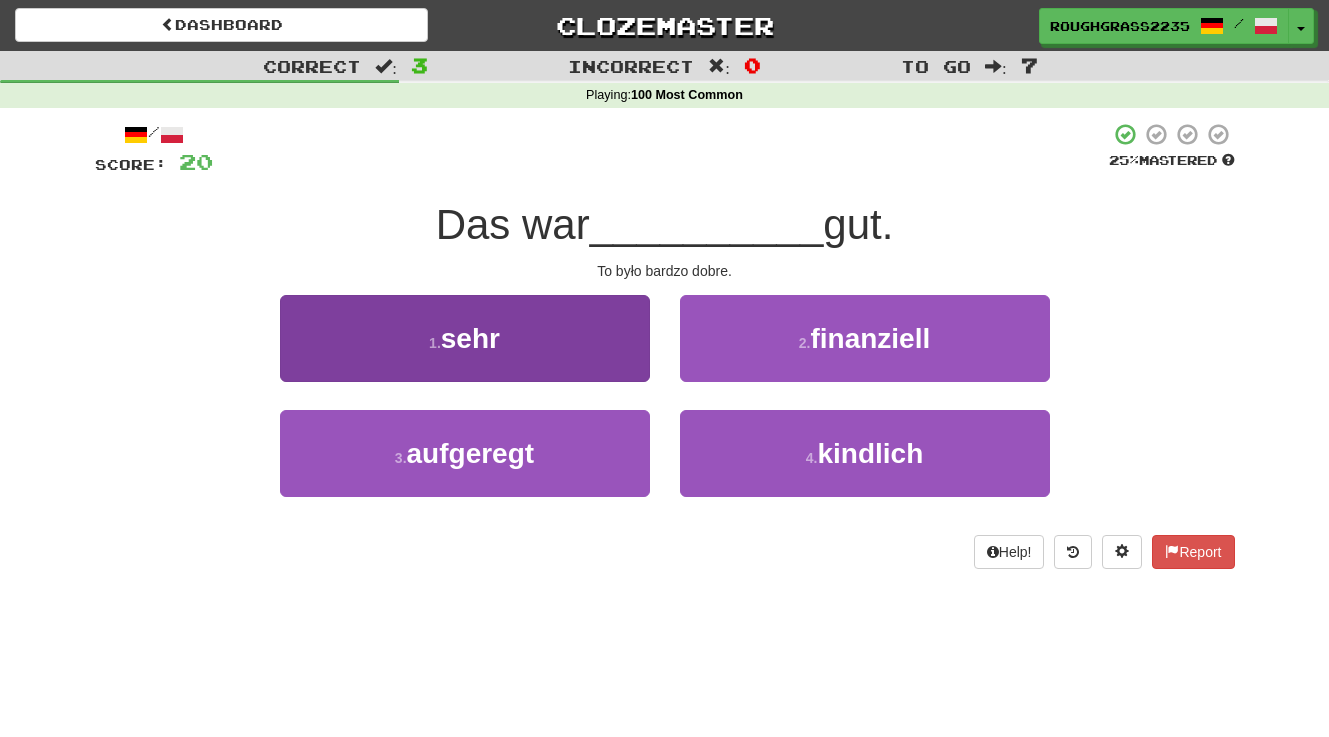 click on "1 .  sehr" at bounding box center (465, 338) 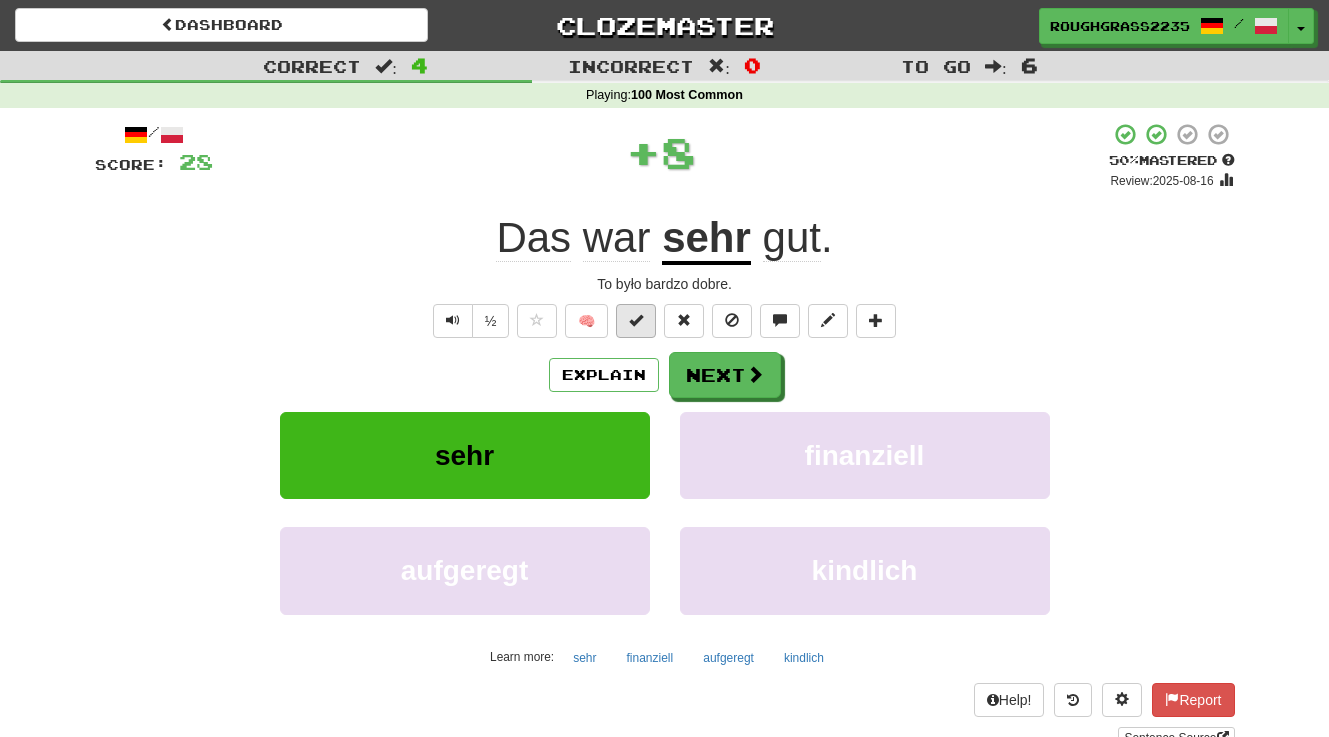 click at bounding box center (636, 321) 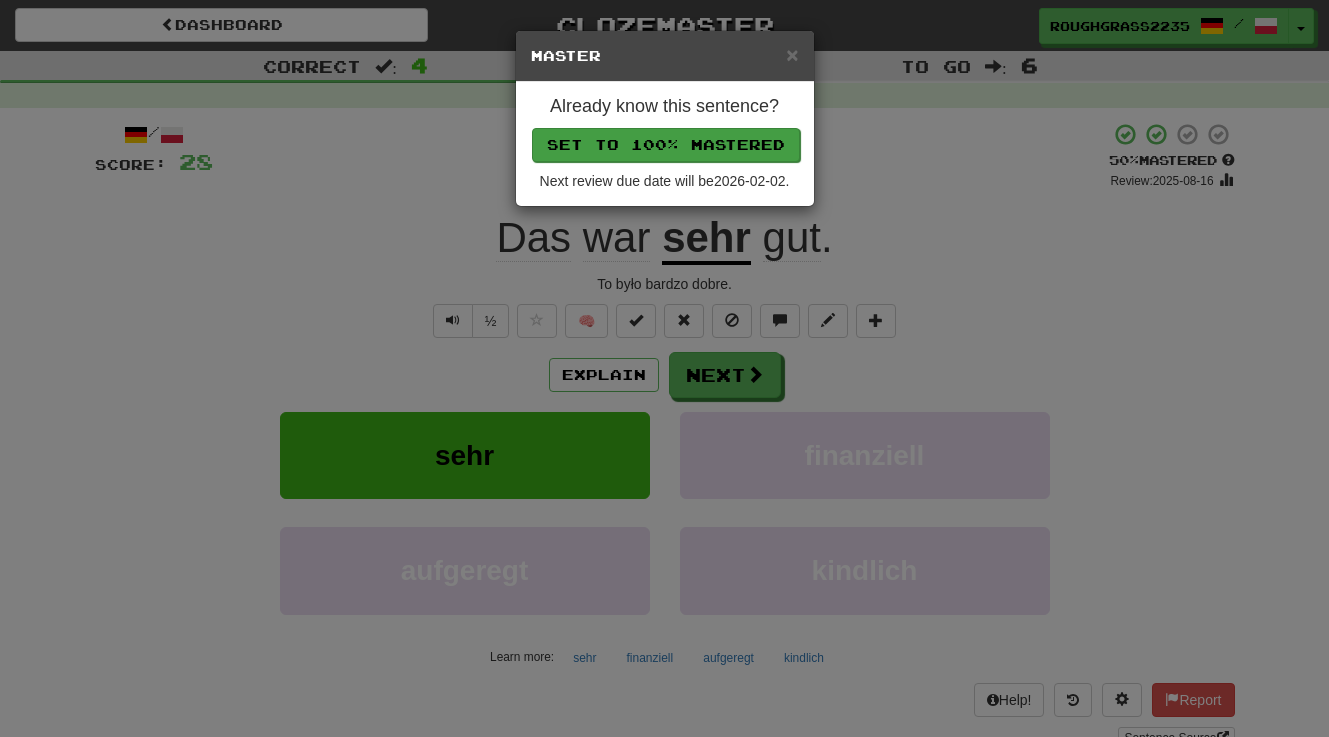 click on "Set to 100% Mastered" at bounding box center [666, 145] 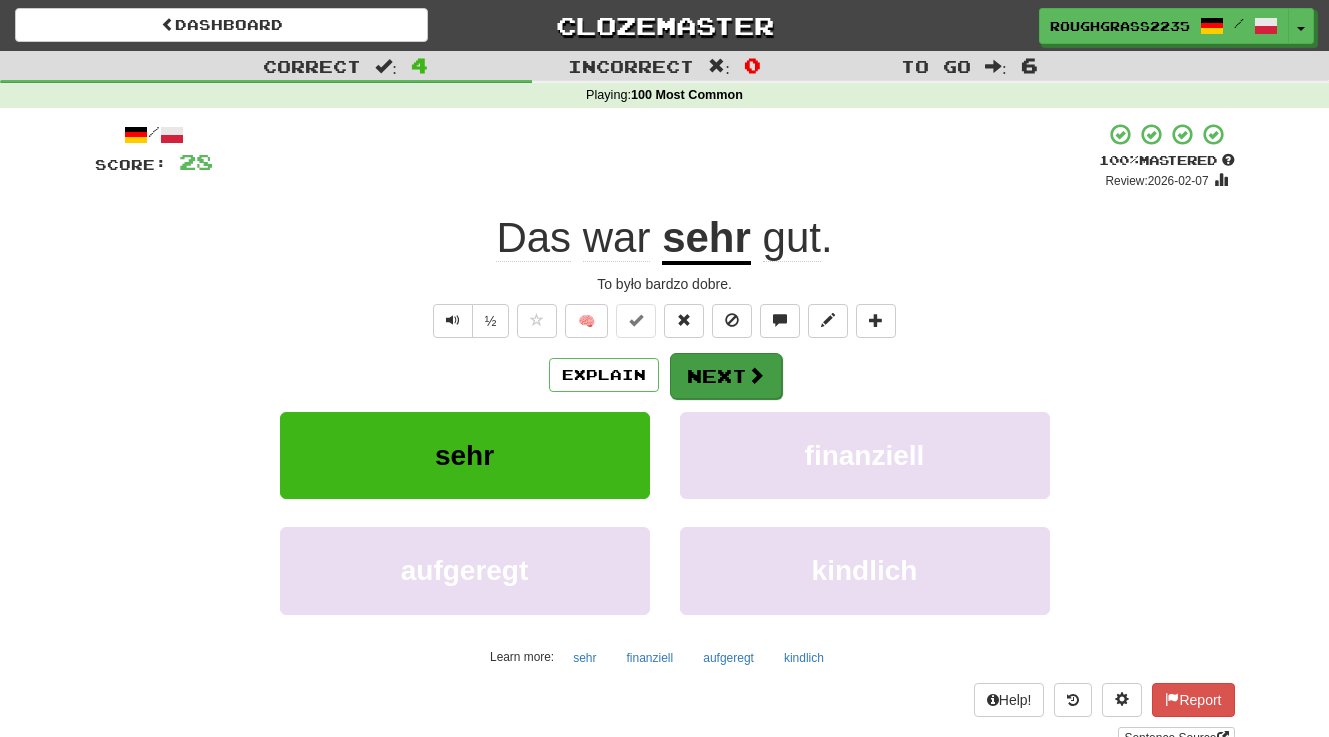 click on "Next" at bounding box center [726, 376] 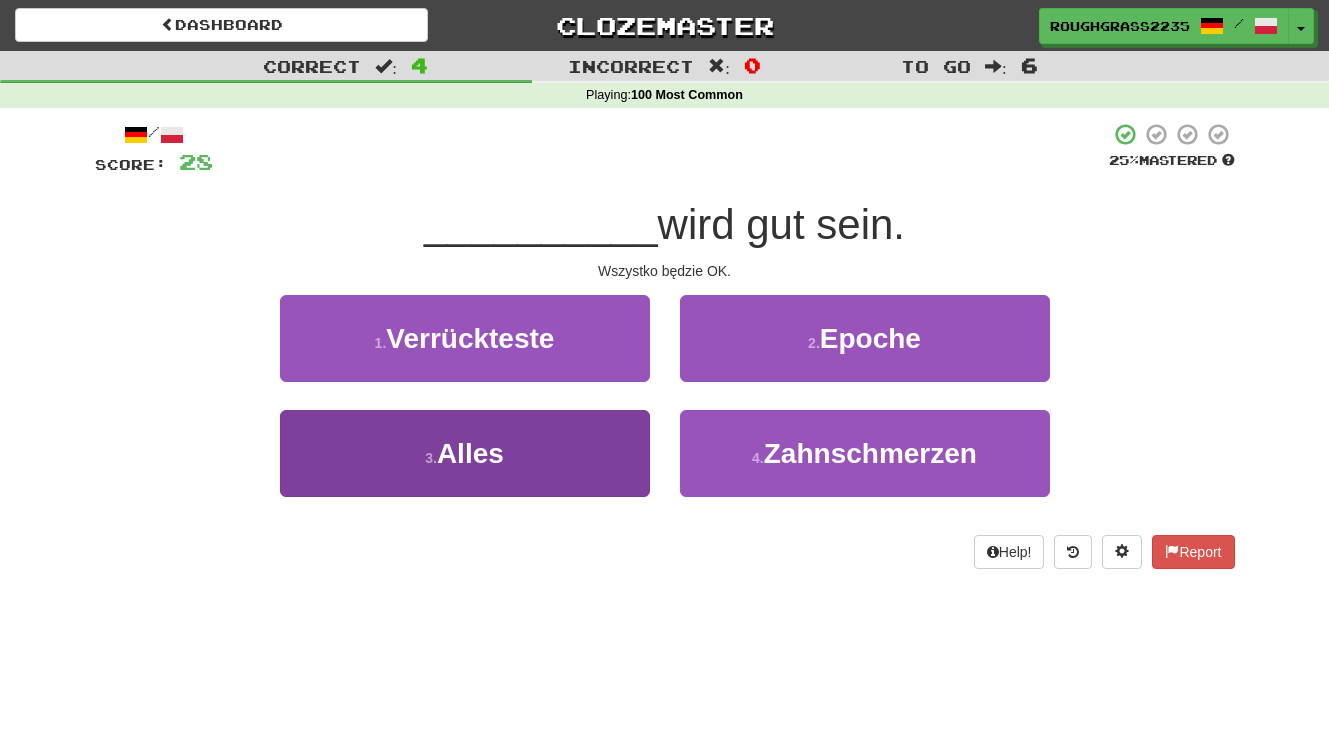 click on "3 .  Alles" at bounding box center [465, 453] 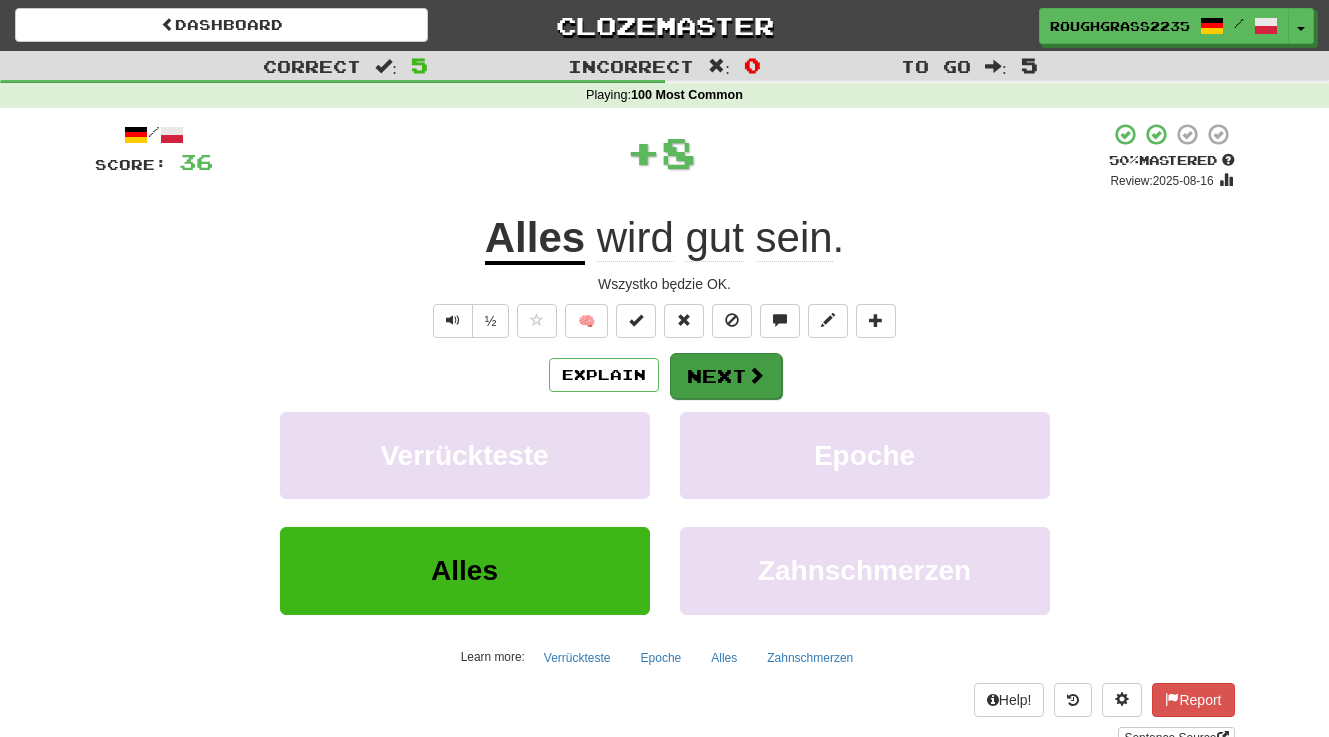 click on "Next" at bounding box center (726, 376) 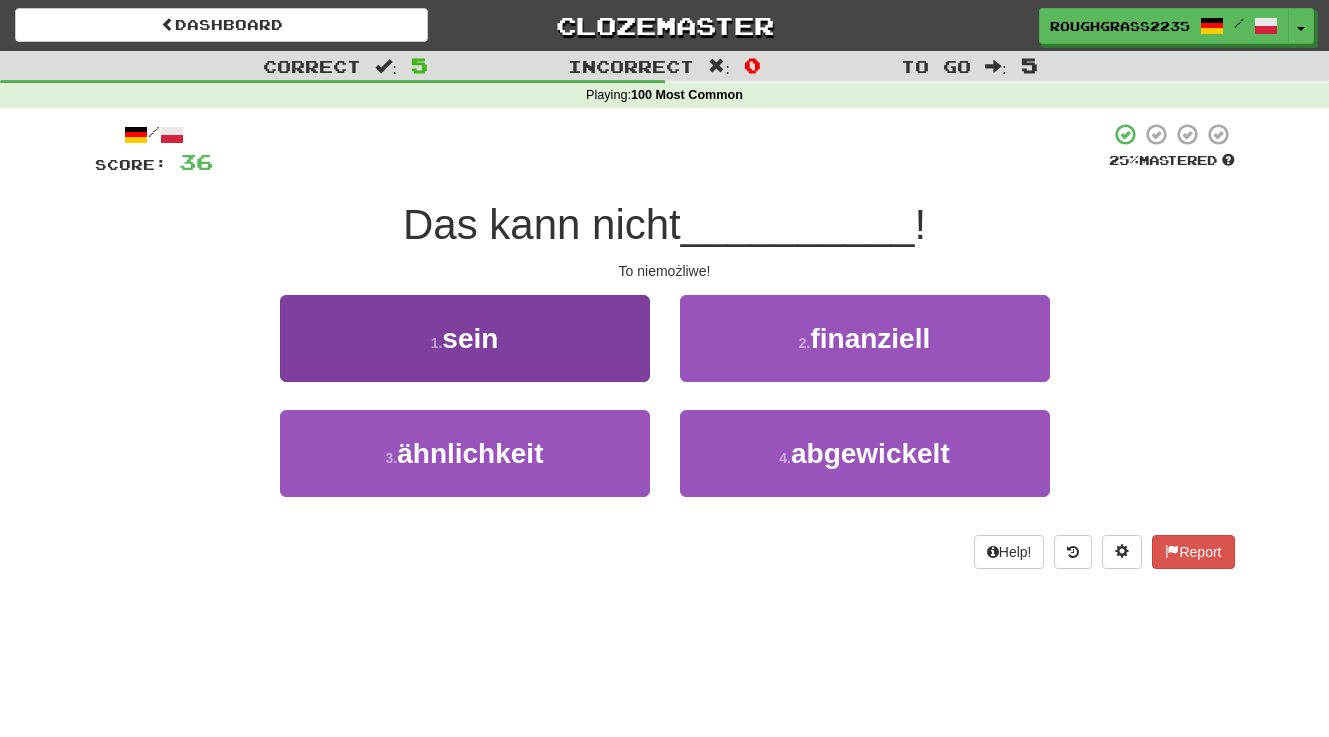 click on "1 .  sein" at bounding box center [465, 338] 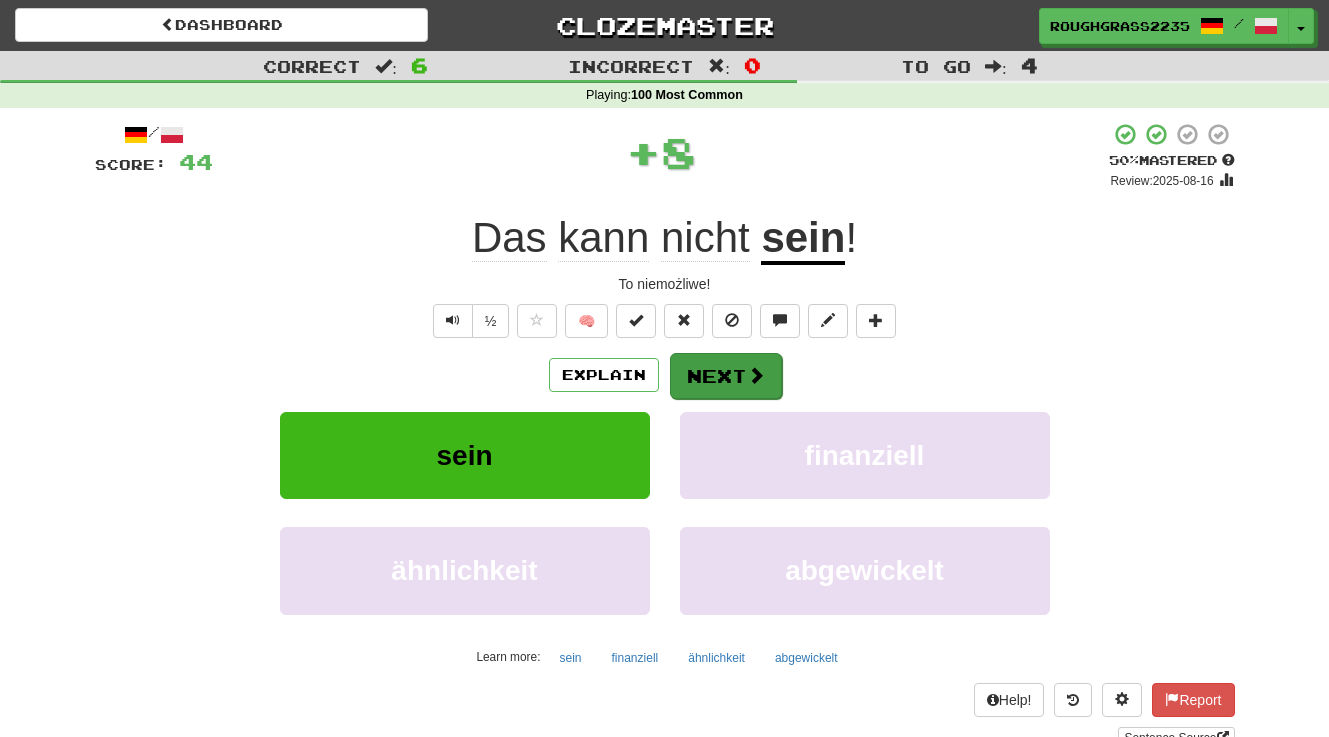 click on "Next" at bounding box center (726, 376) 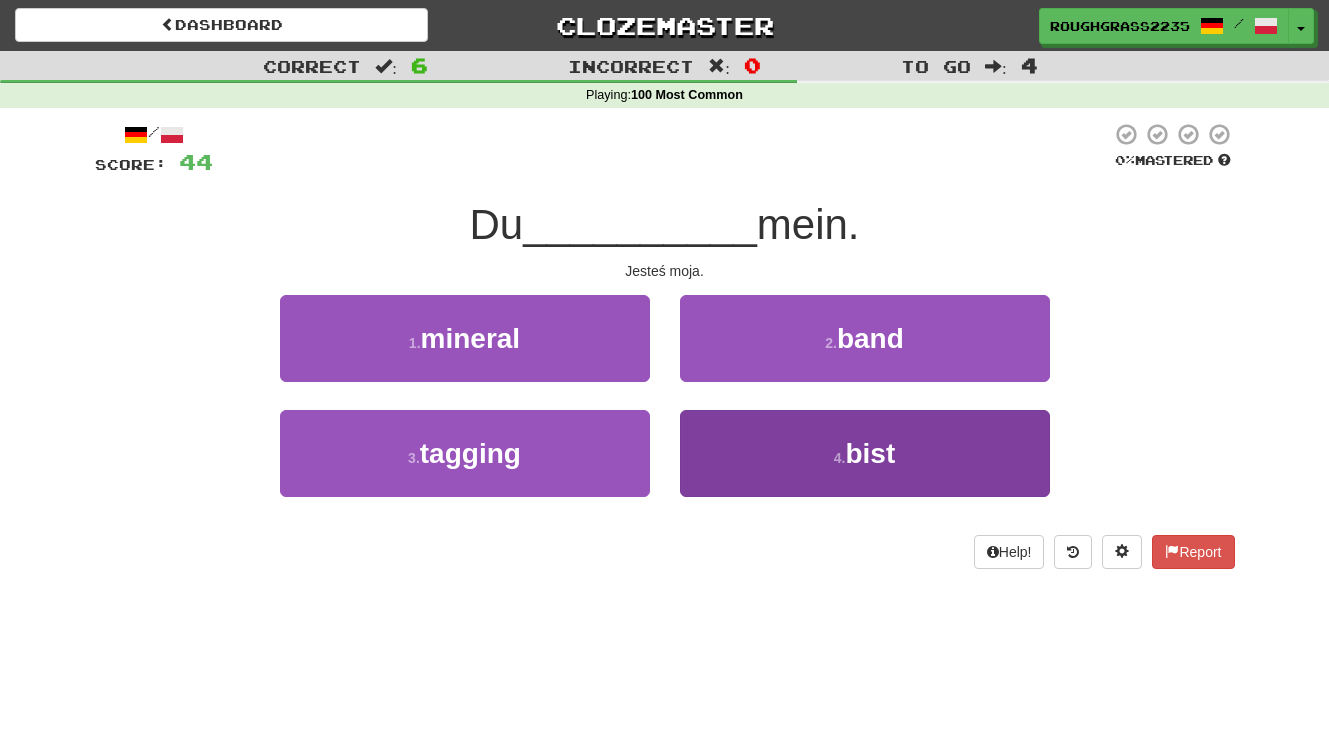 click on "4 .  bist" at bounding box center (865, 453) 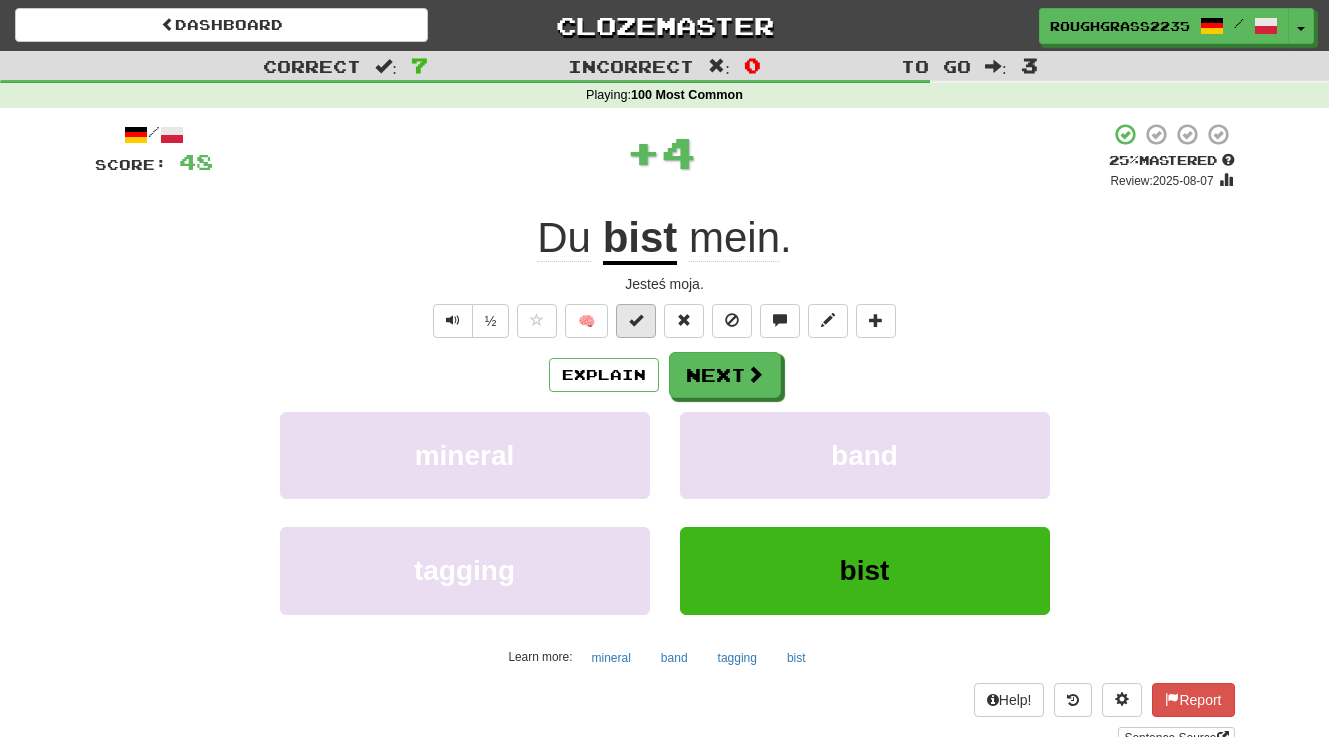 click at bounding box center [636, 320] 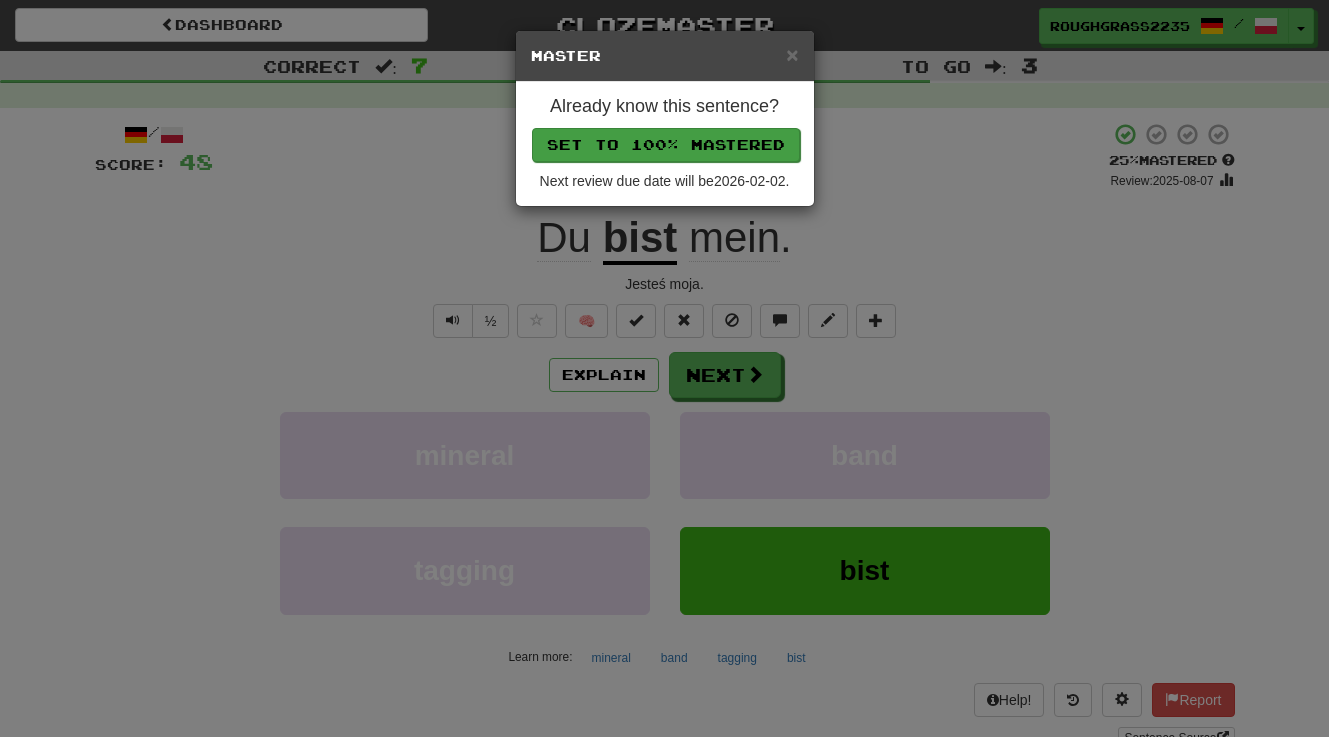 click on "Set to 100% Mastered" at bounding box center (666, 145) 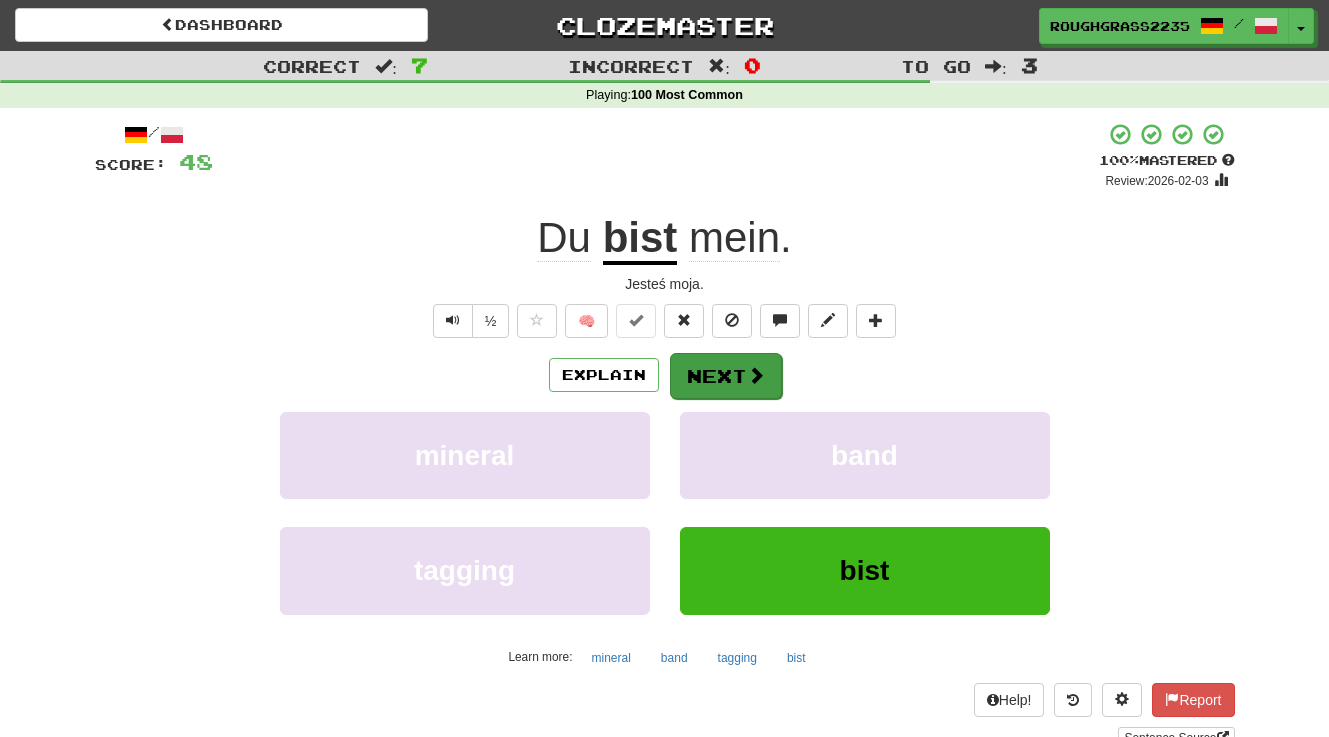 click on "Next" at bounding box center [726, 376] 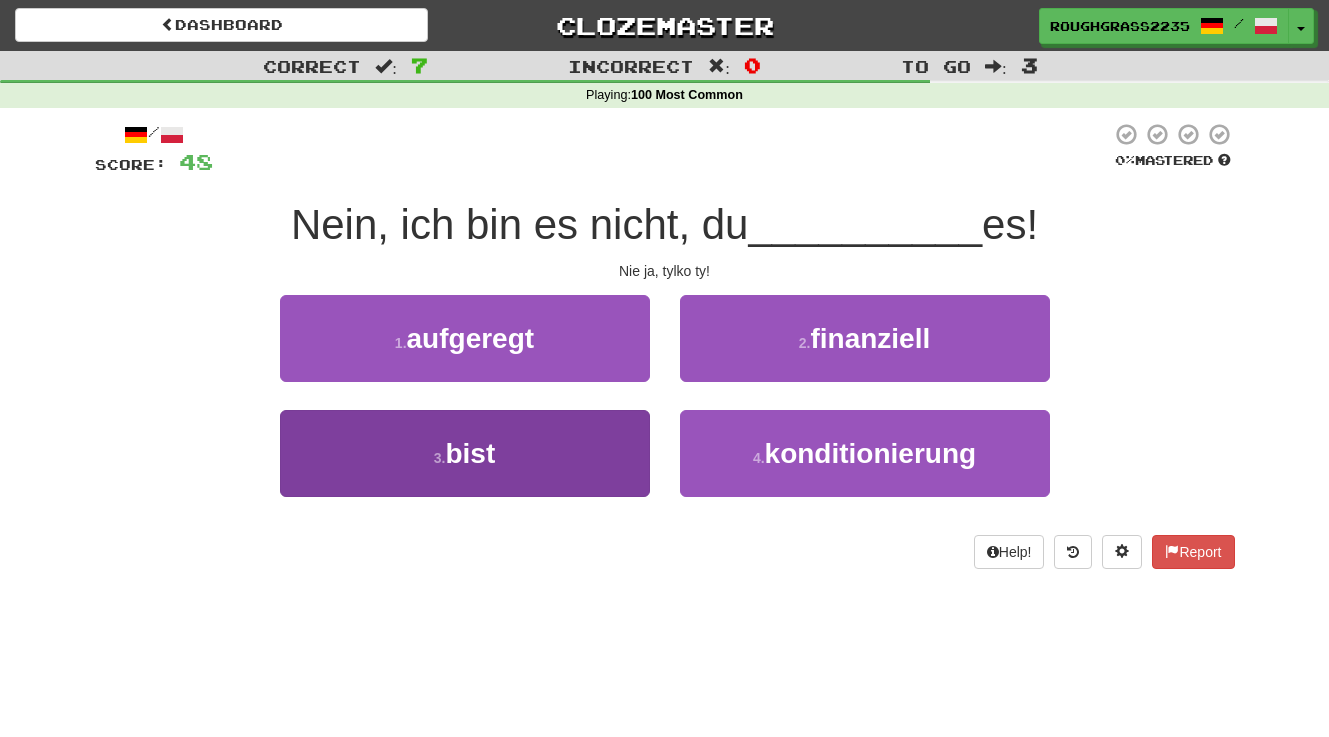 click on "3 .  bist" at bounding box center (465, 453) 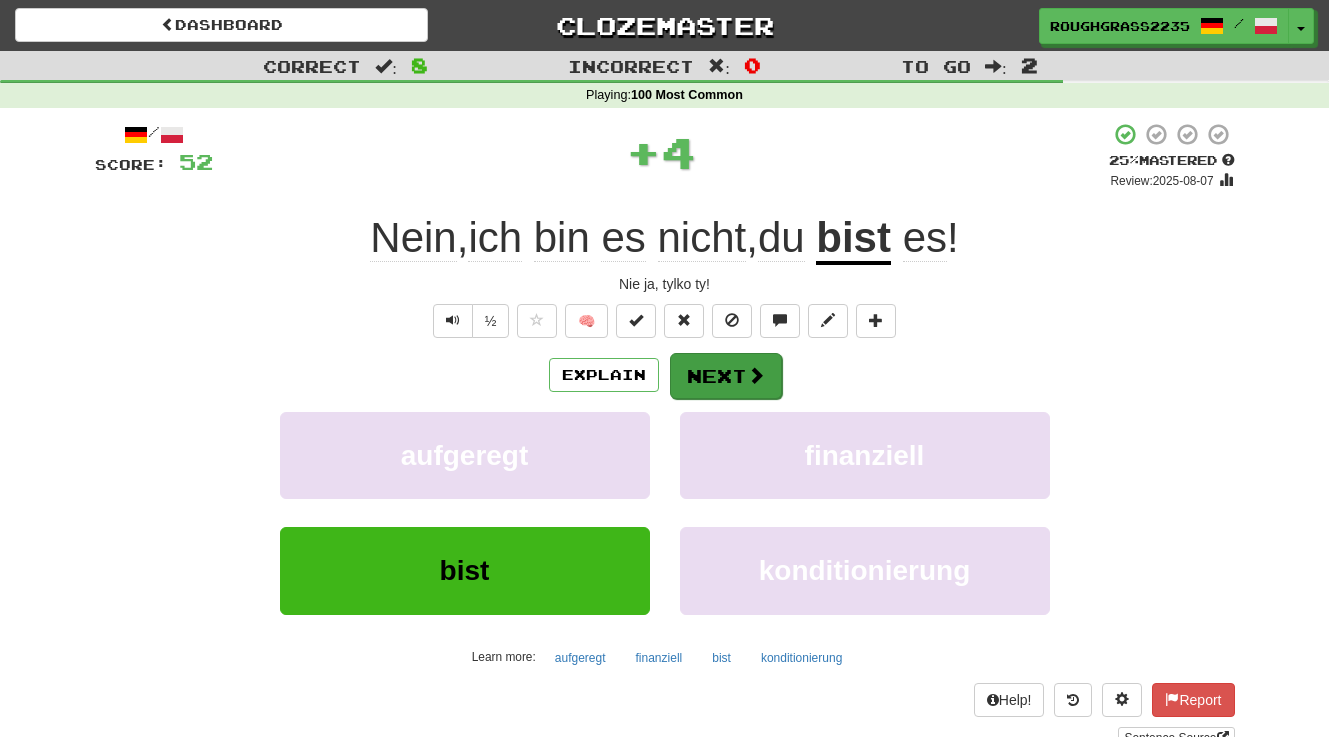 click on "Next" at bounding box center [726, 376] 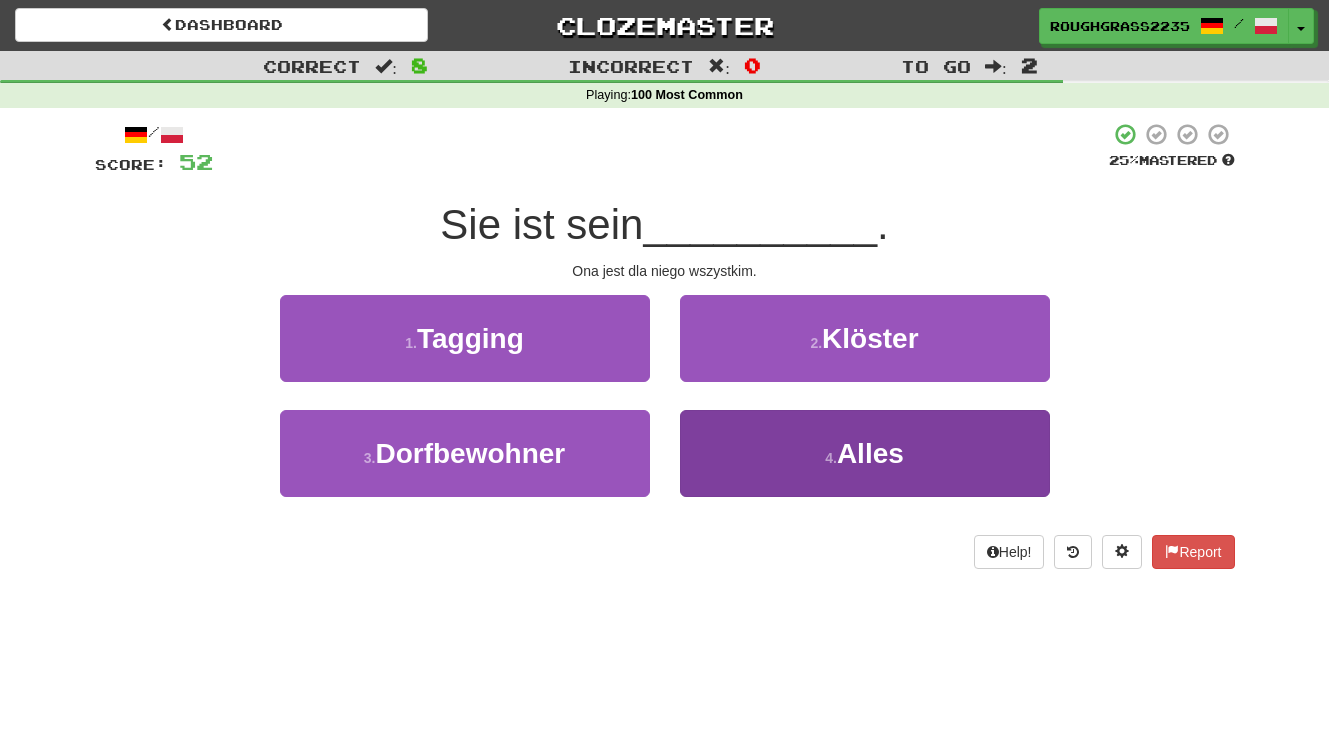 click on "4 .  Alles" at bounding box center (865, 453) 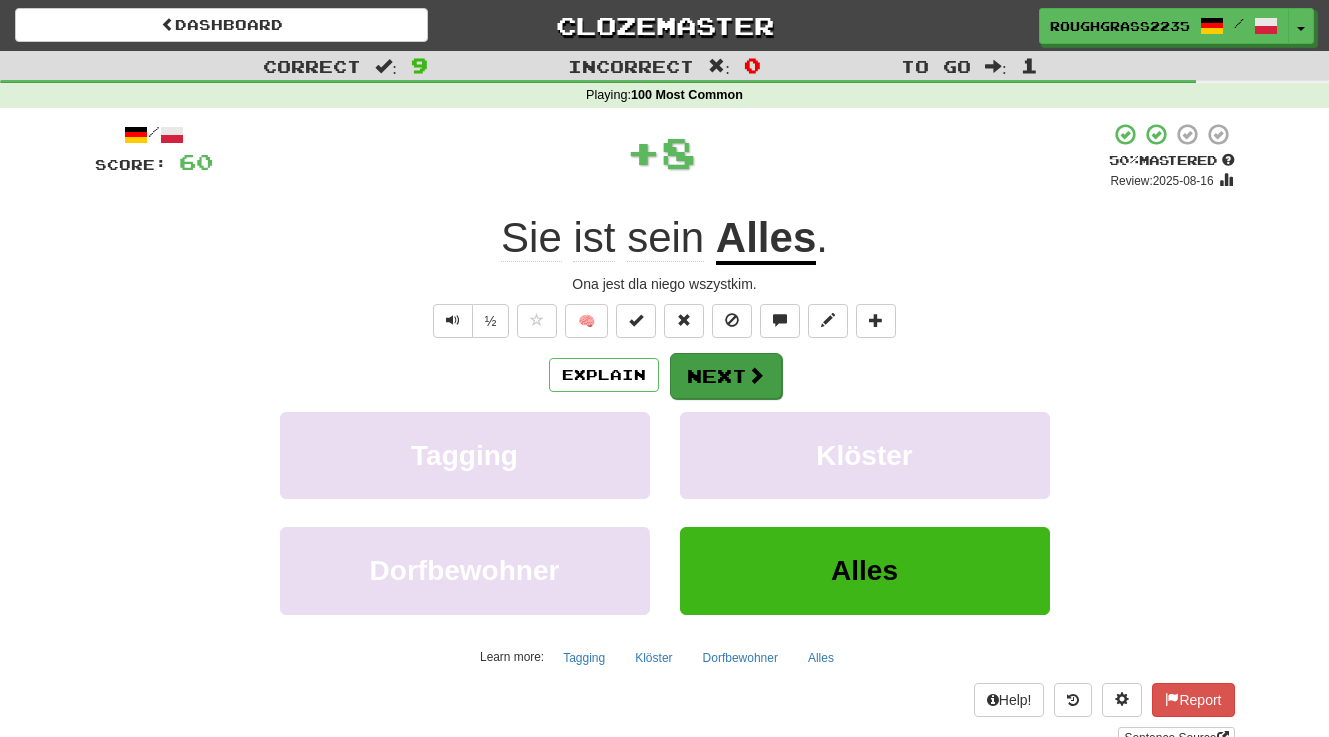 click on "Next" at bounding box center [726, 376] 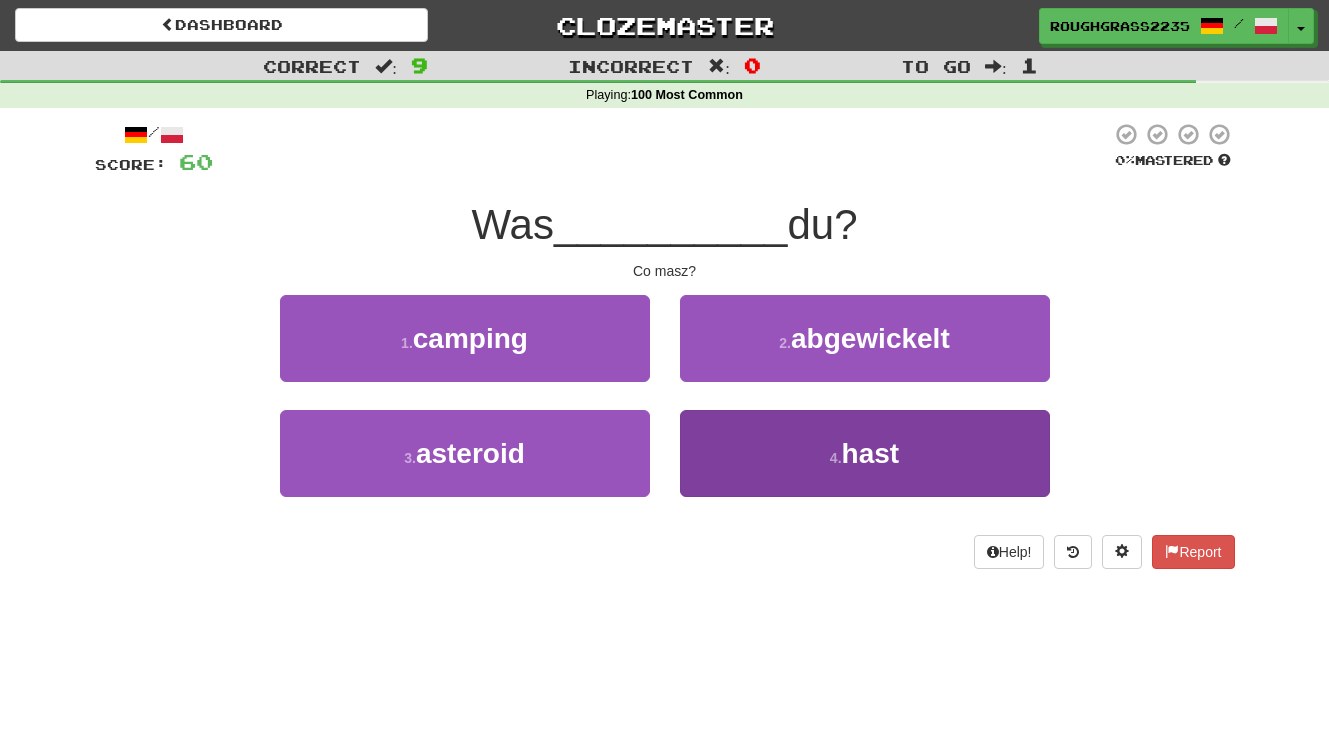 click on "4 .  hast" at bounding box center [865, 453] 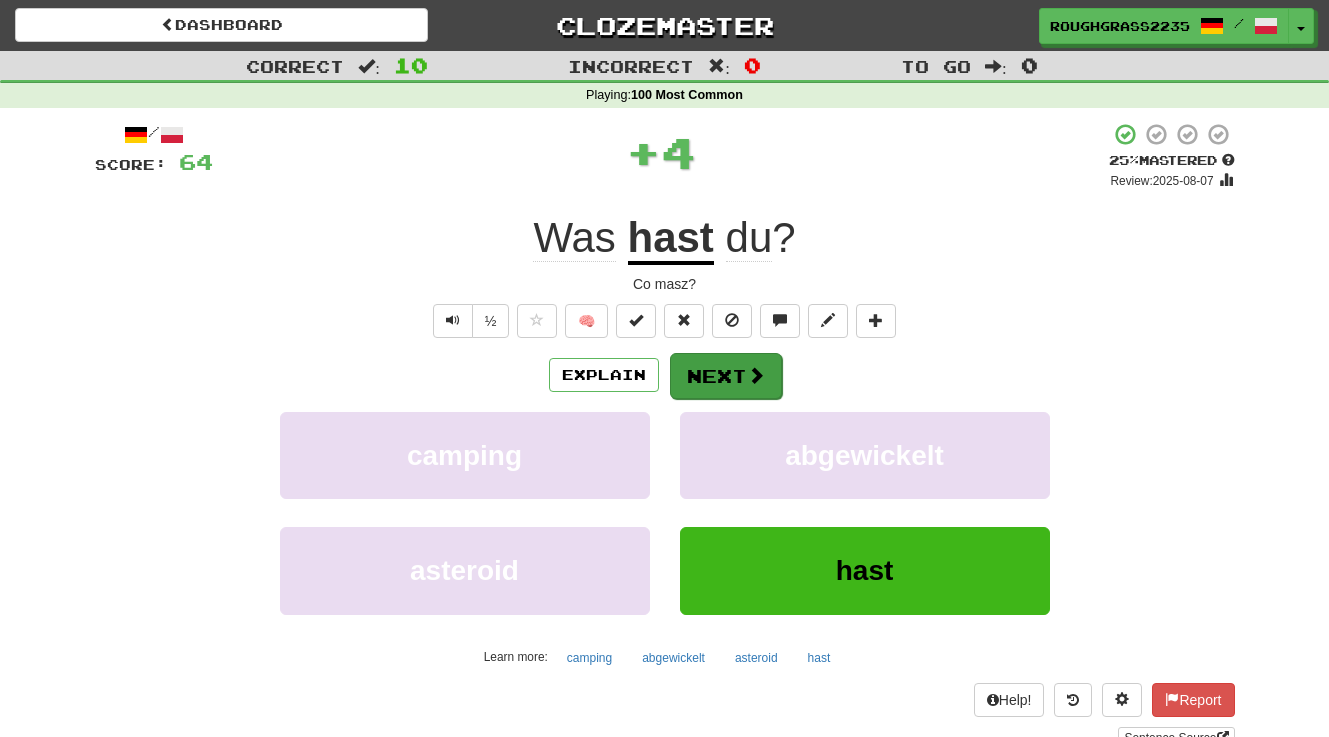 click on "Next" at bounding box center (726, 376) 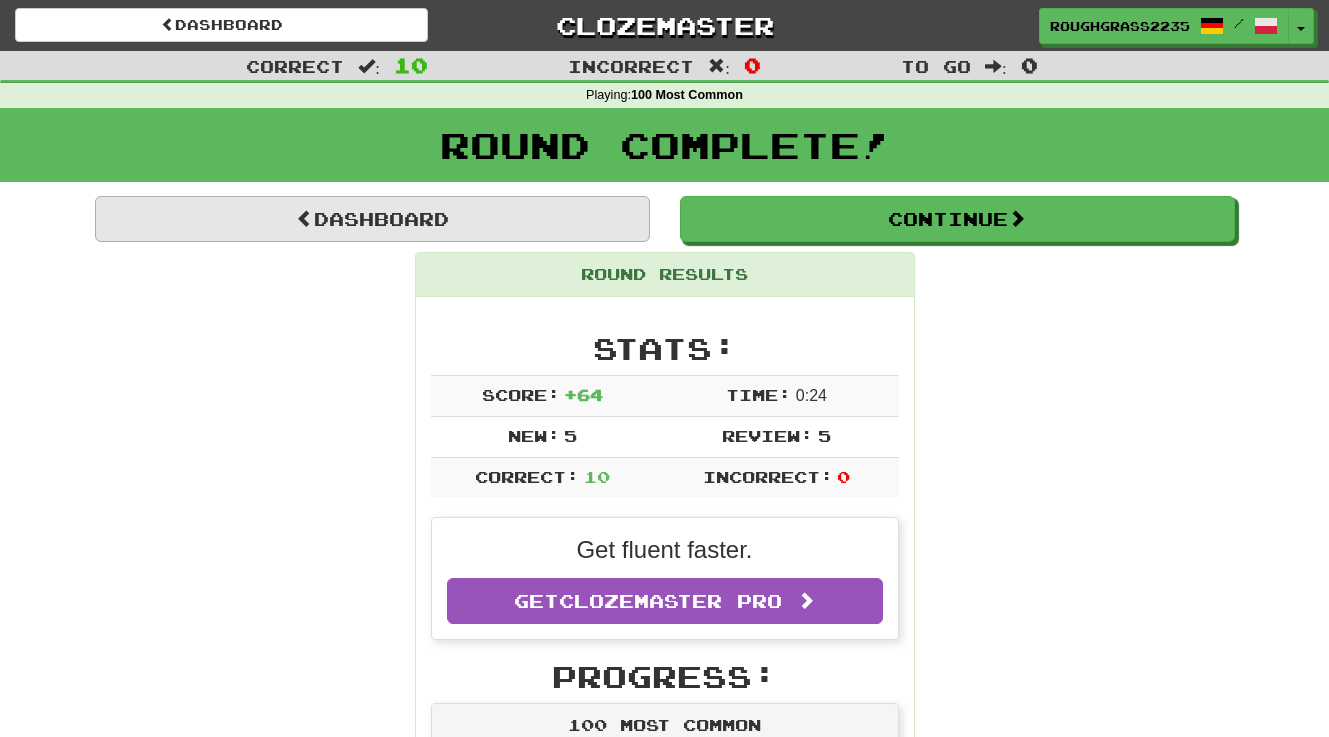 click on "Dashboard" at bounding box center [372, 219] 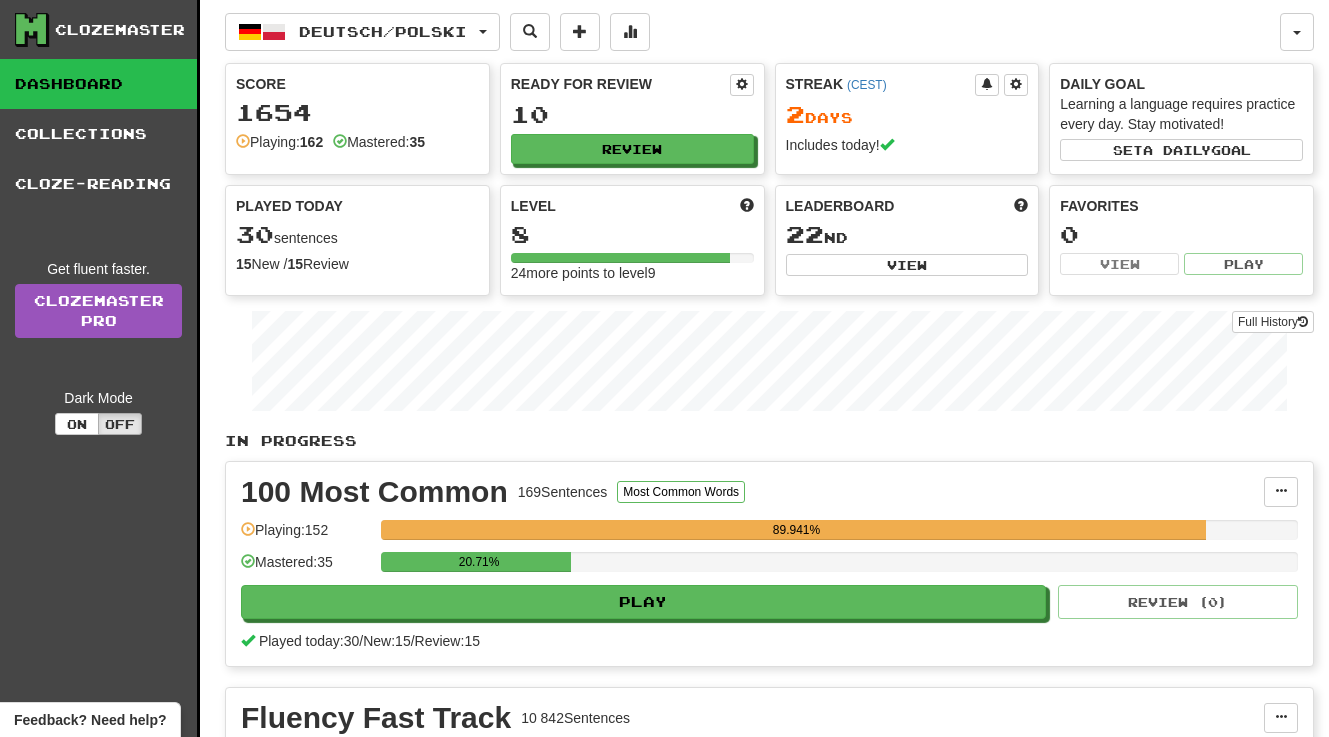 scroll, scrollTop: 0, scrollLeft: 0, axis: both 